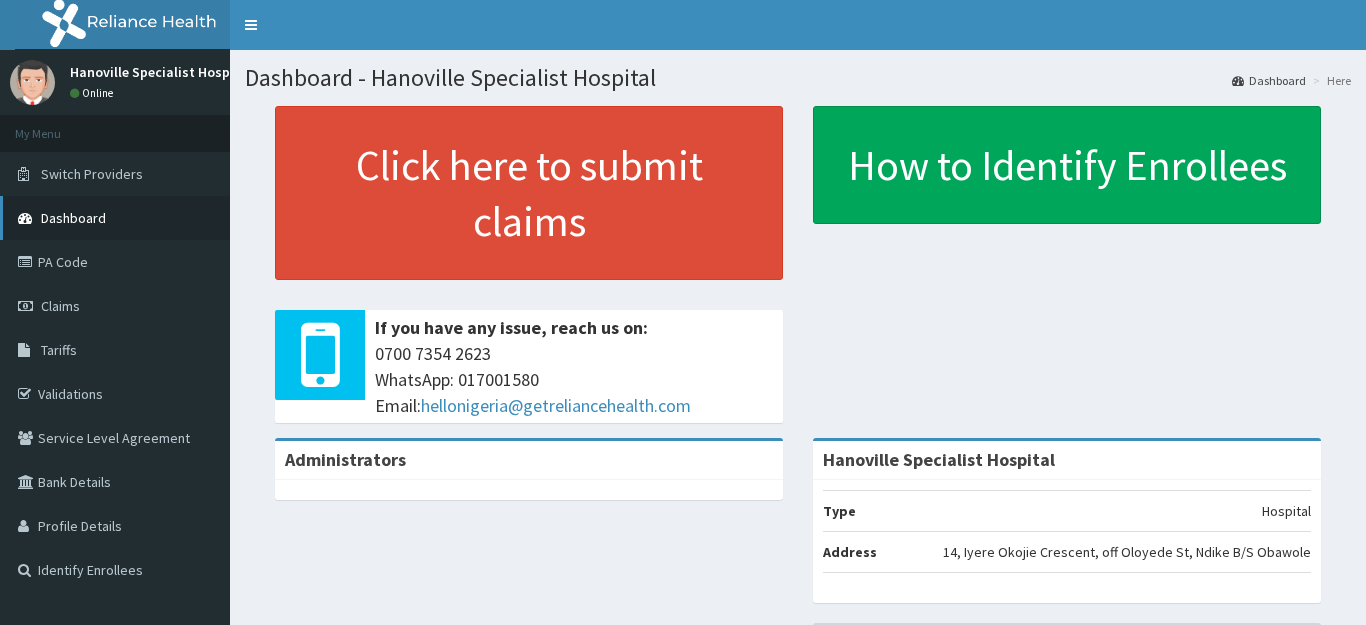 scroll, scrollTop: 0, scrollLeft: 0, axis: both 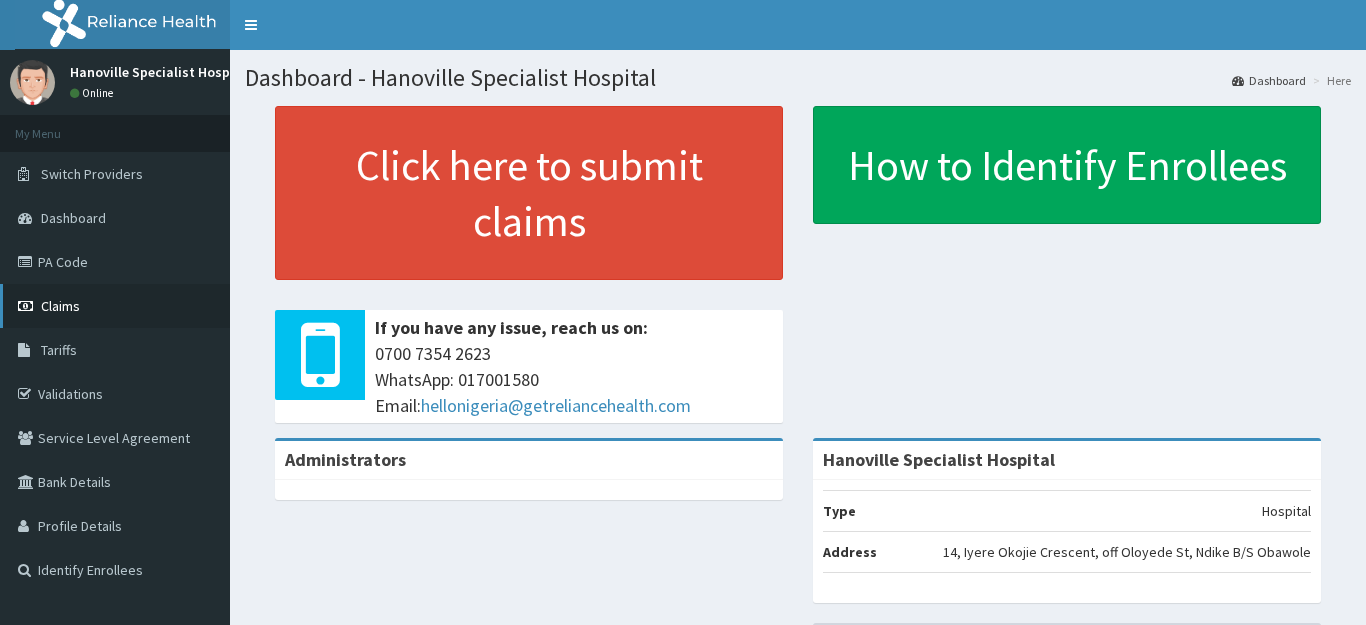 click on "Claims" at bounding box center (115, 306) 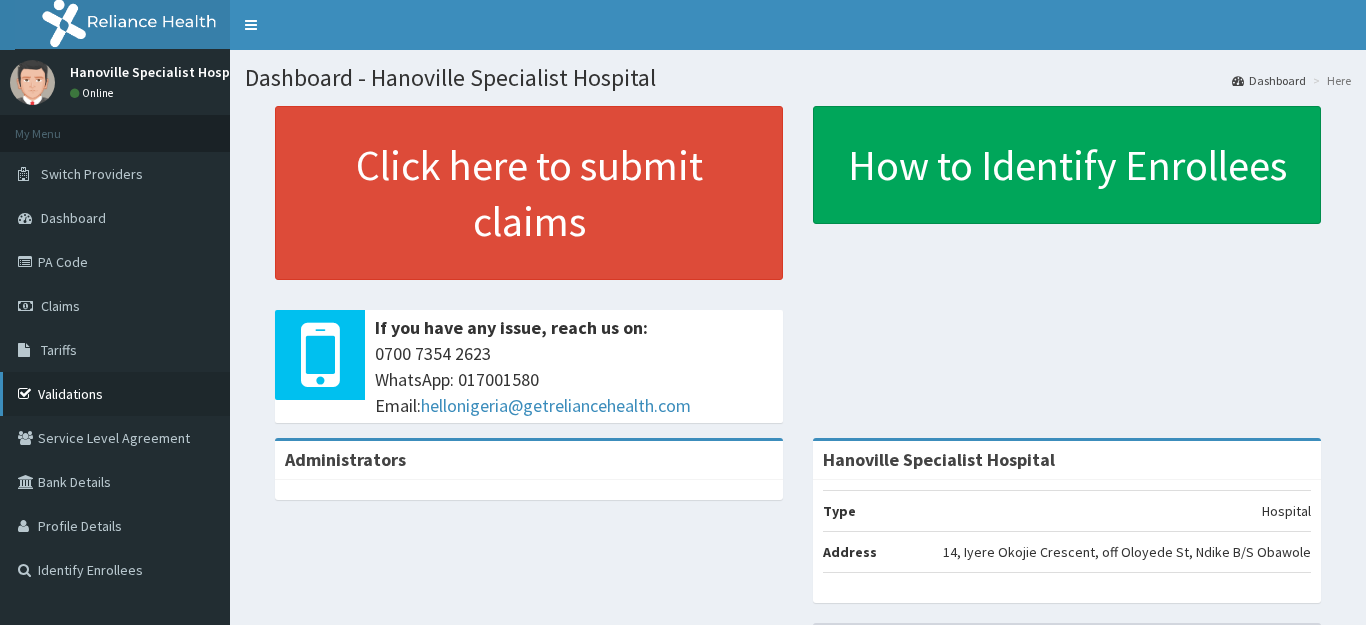 click on "Validations" at bounding box center (115, 394) 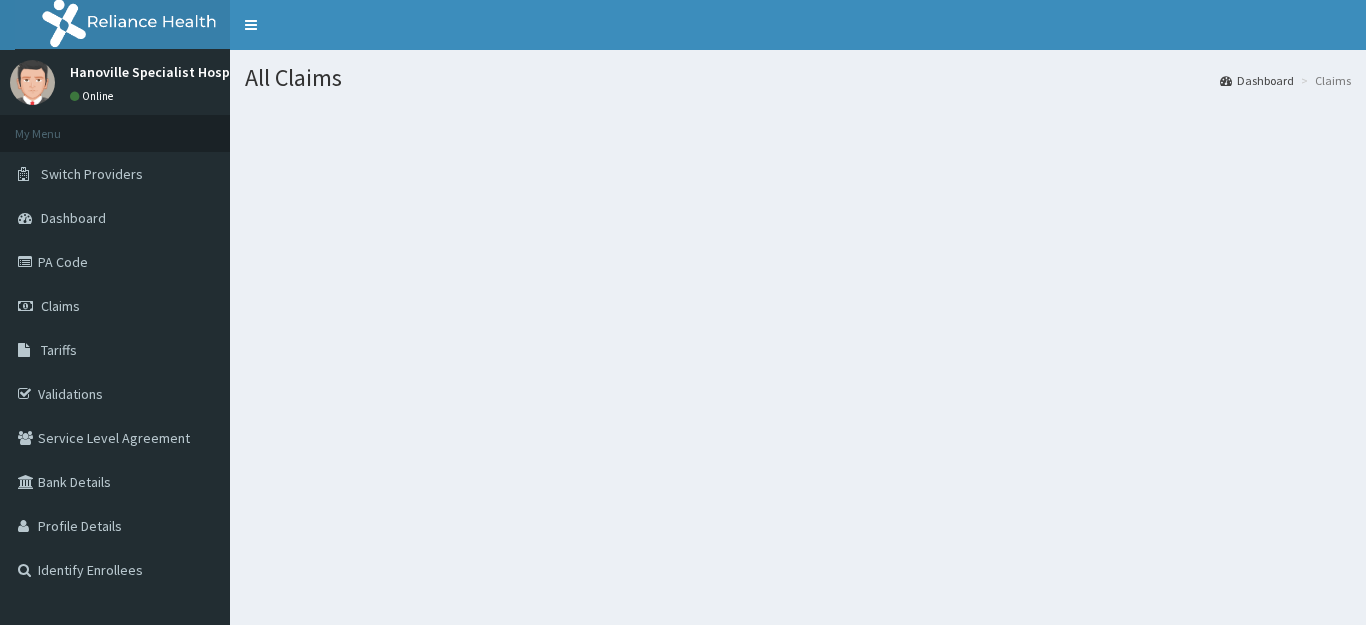 scroll, scrollTop: 0, scrollLeft: 0, axis: both 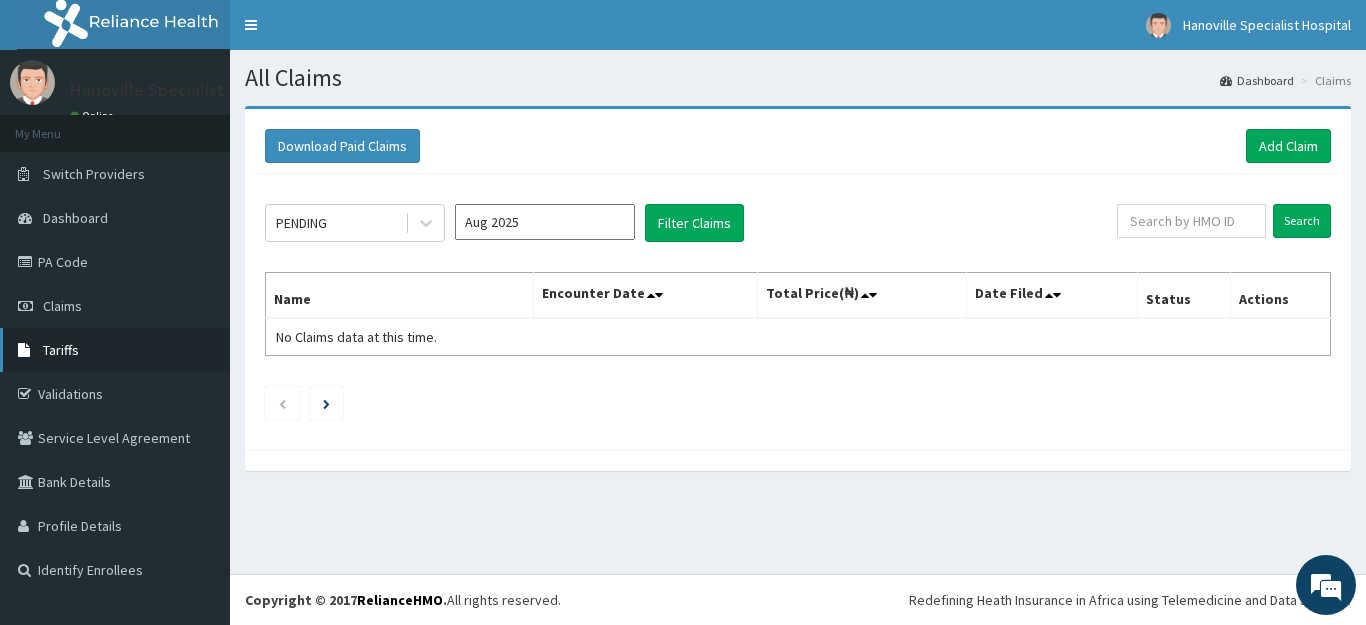 click on "Tariffs" at bounding box center (115, 350) 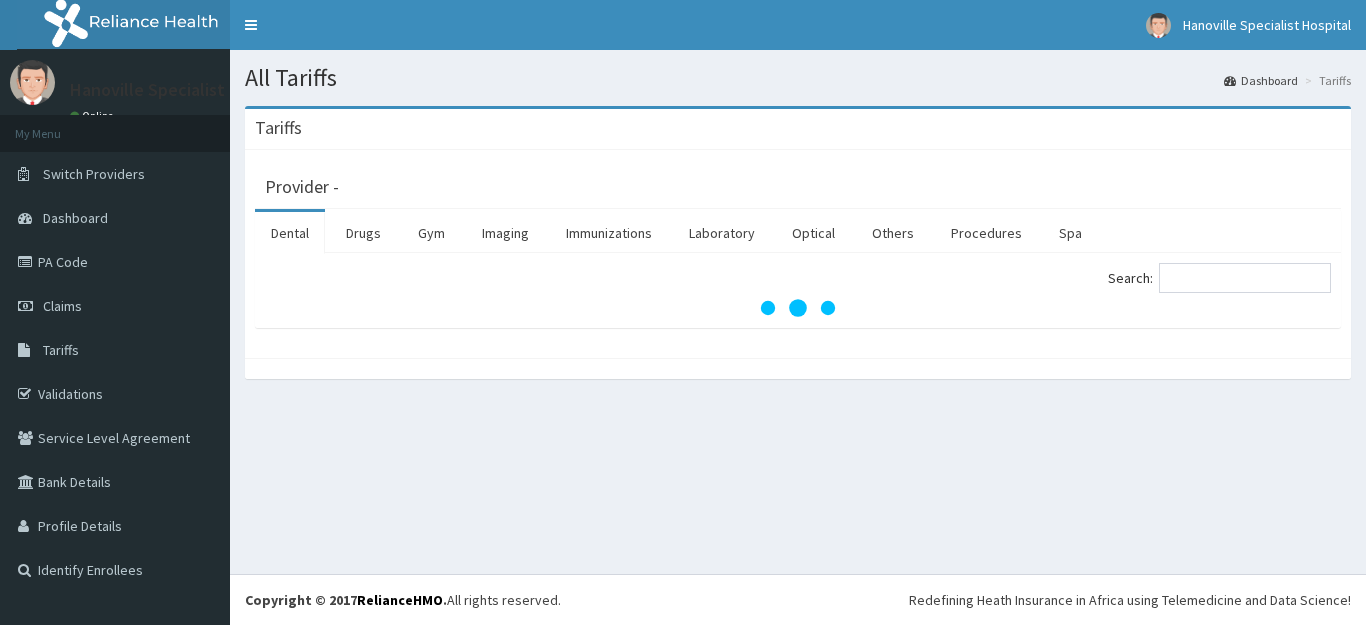 scroll, scrollTop: 0, scrollLeft: 0, axis: both 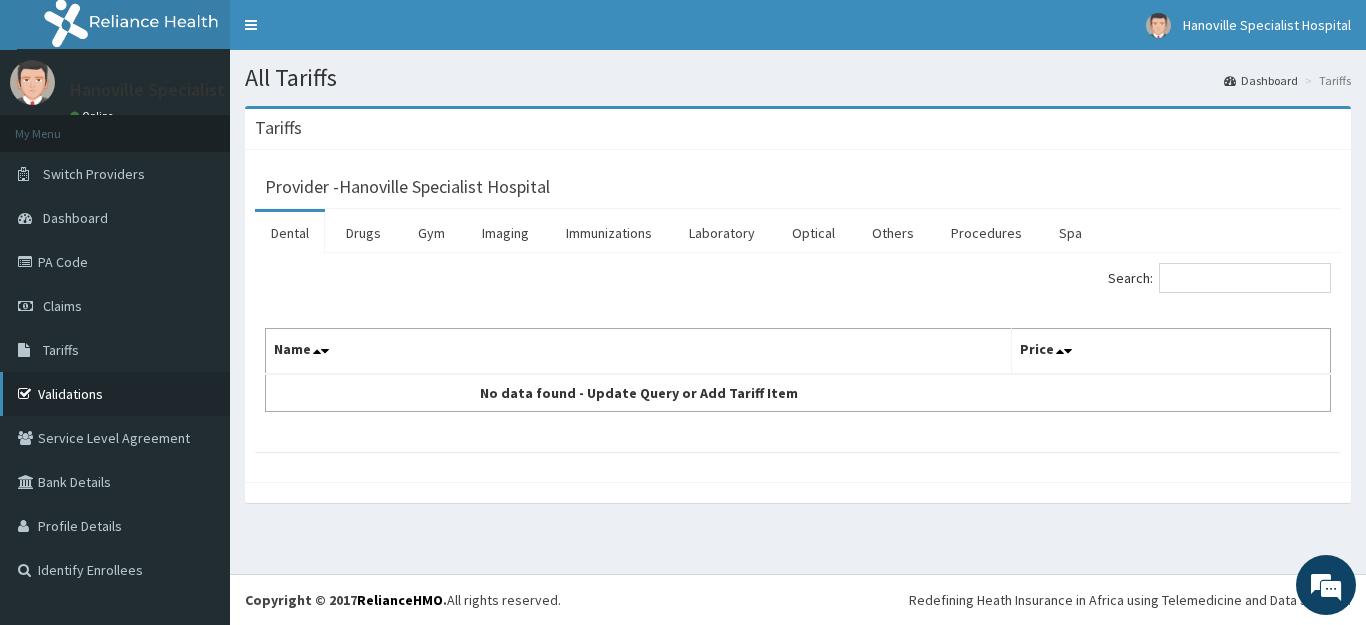 click on "Validations" at bounding box center [115, 394] 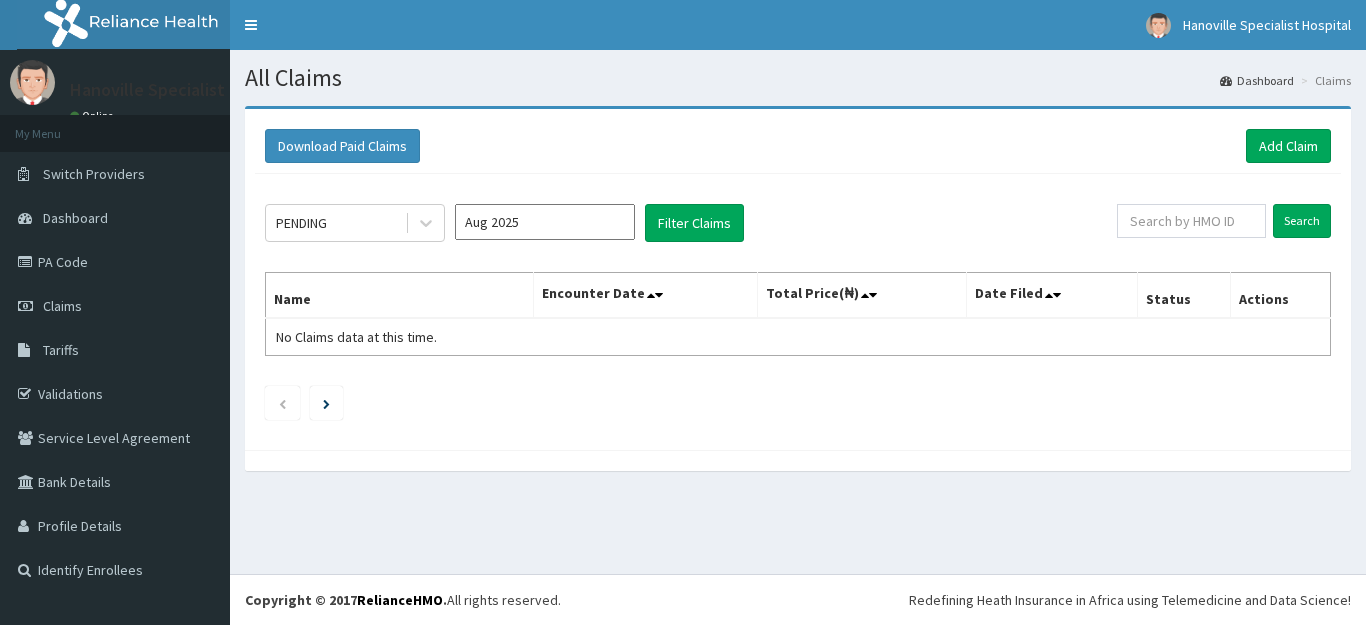 scroll, scrollTop: 0, scrollLeft: 0, axis: both 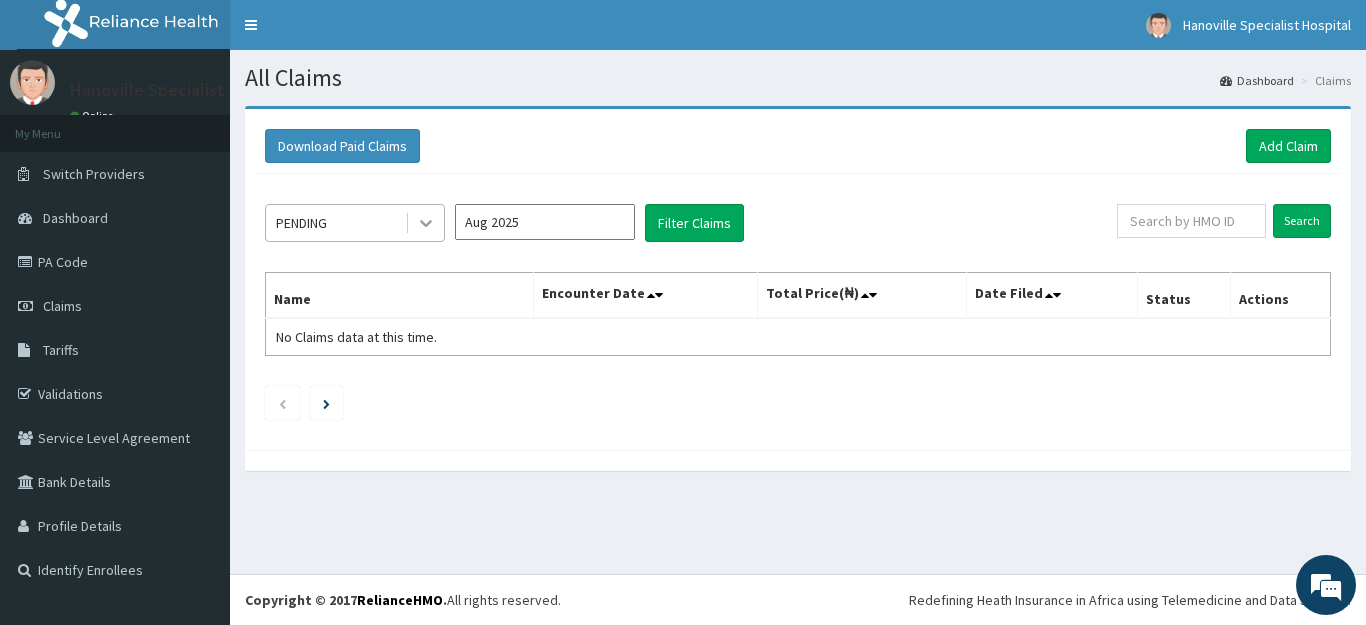 click 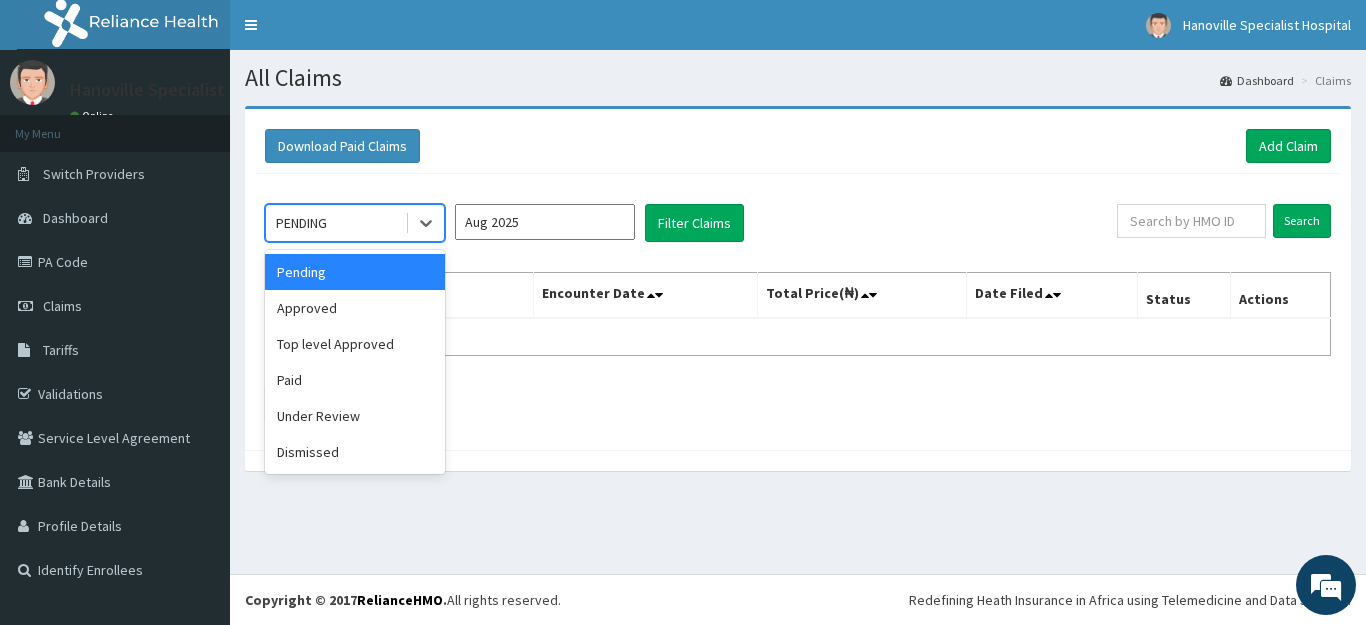 click on "Pending" at bounding box center [355, 272] 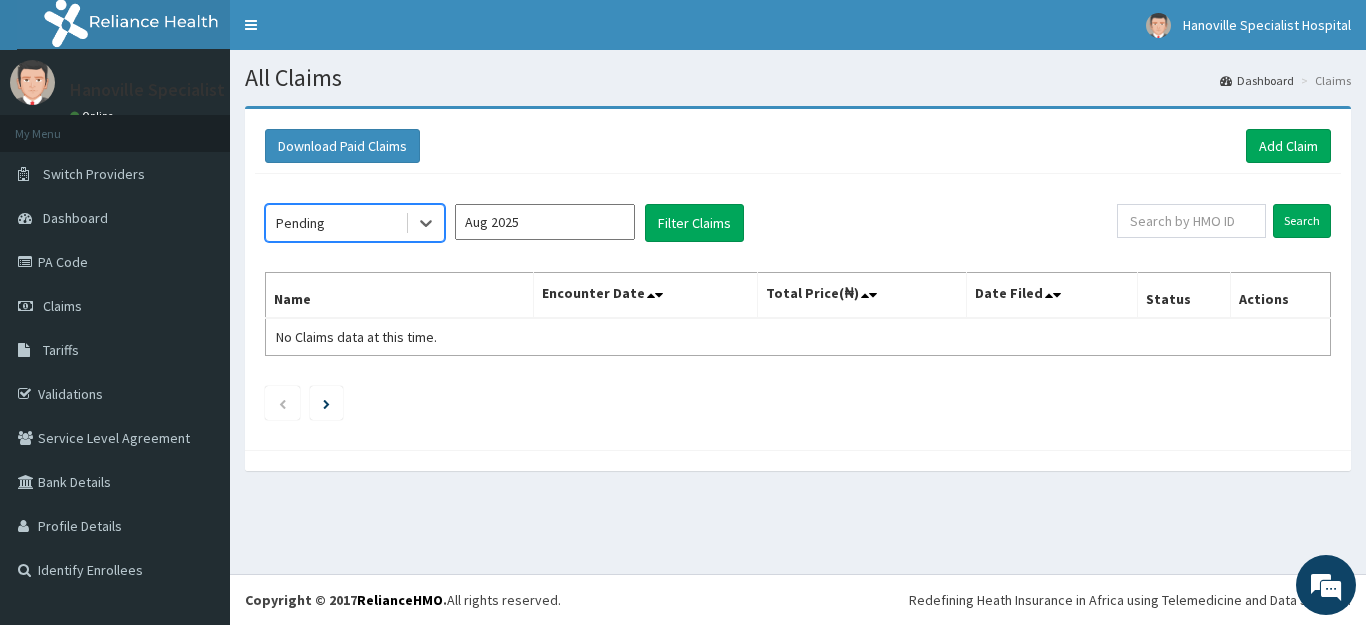 click on "Aug 2025" at bounding box center [545, 222] 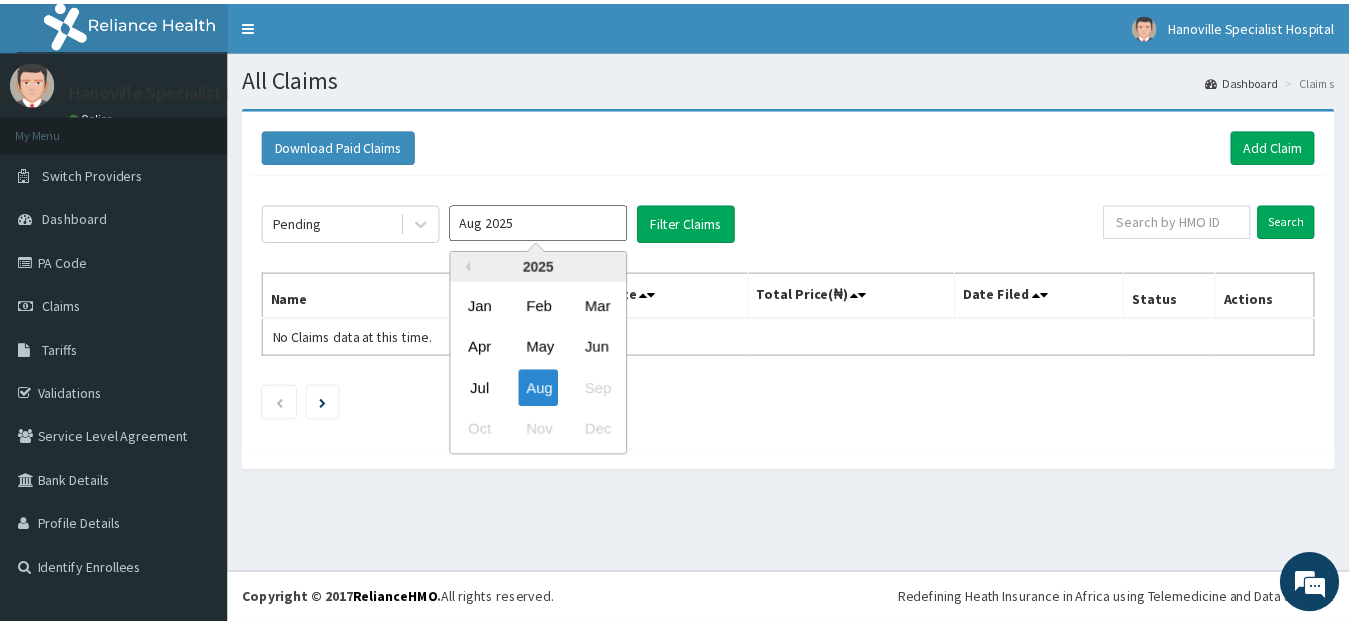 scroll, scrollTop: 0, scrollLeft: 0, axis: both 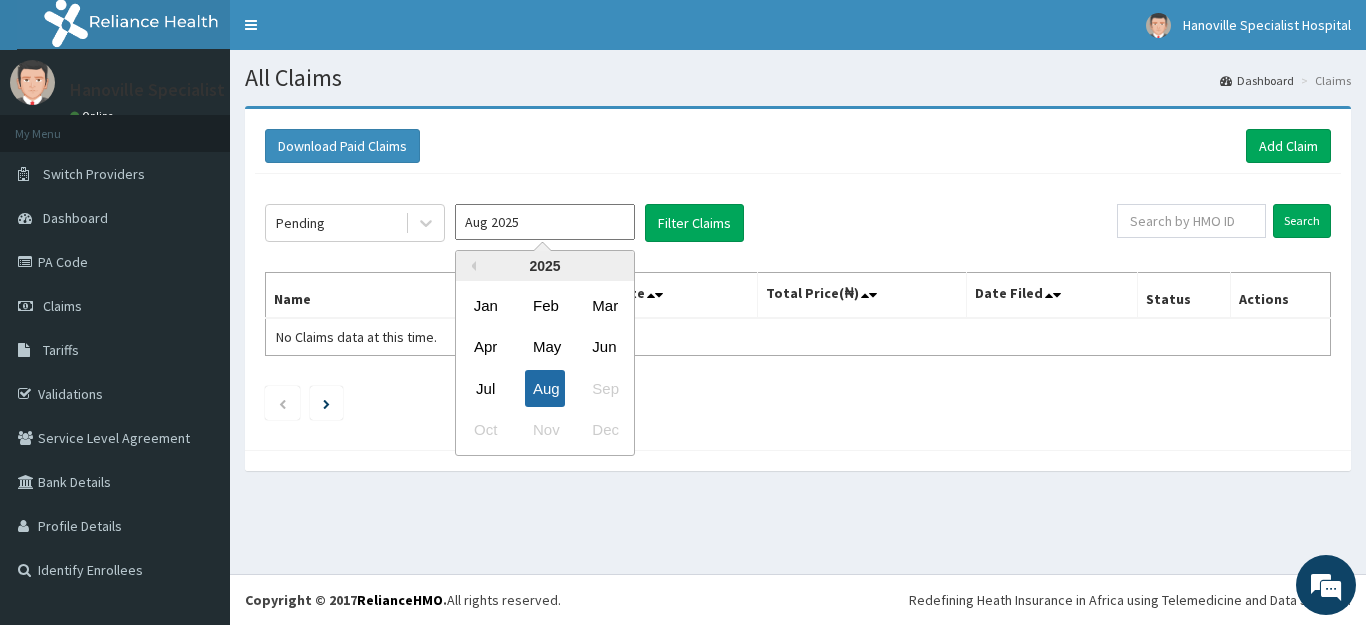 click on "Aug" at bounding box center [545, 388] 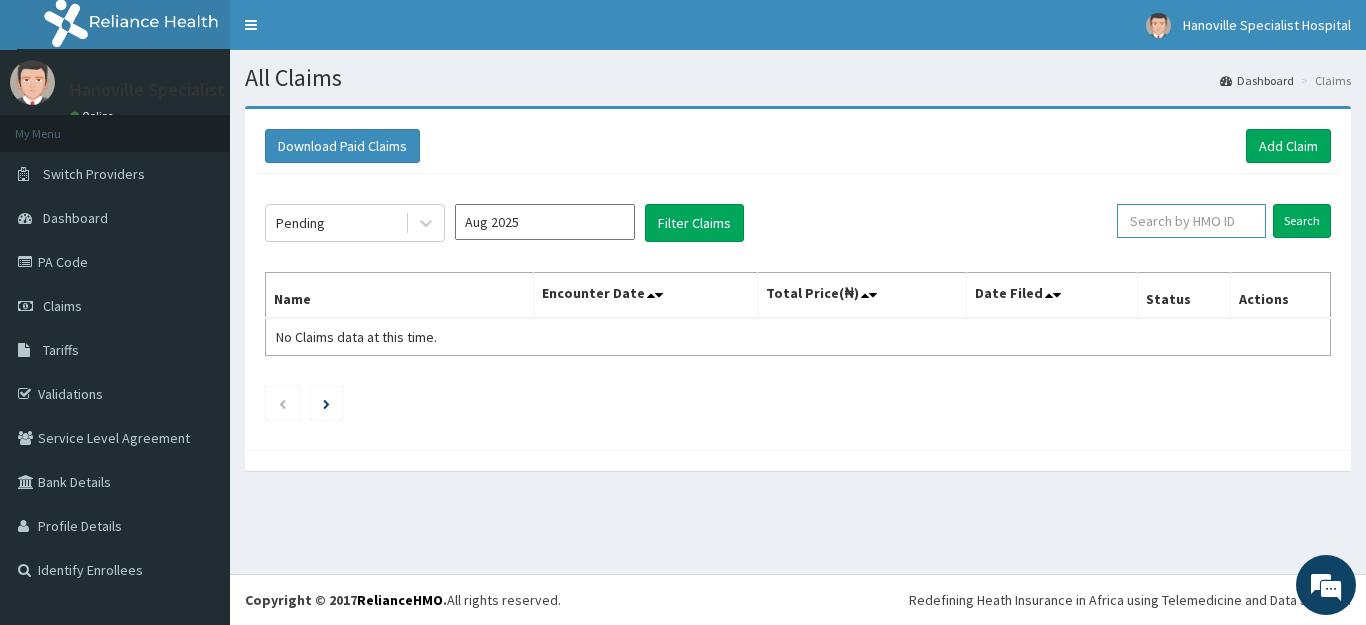 click at bounding box center (1191, 221) 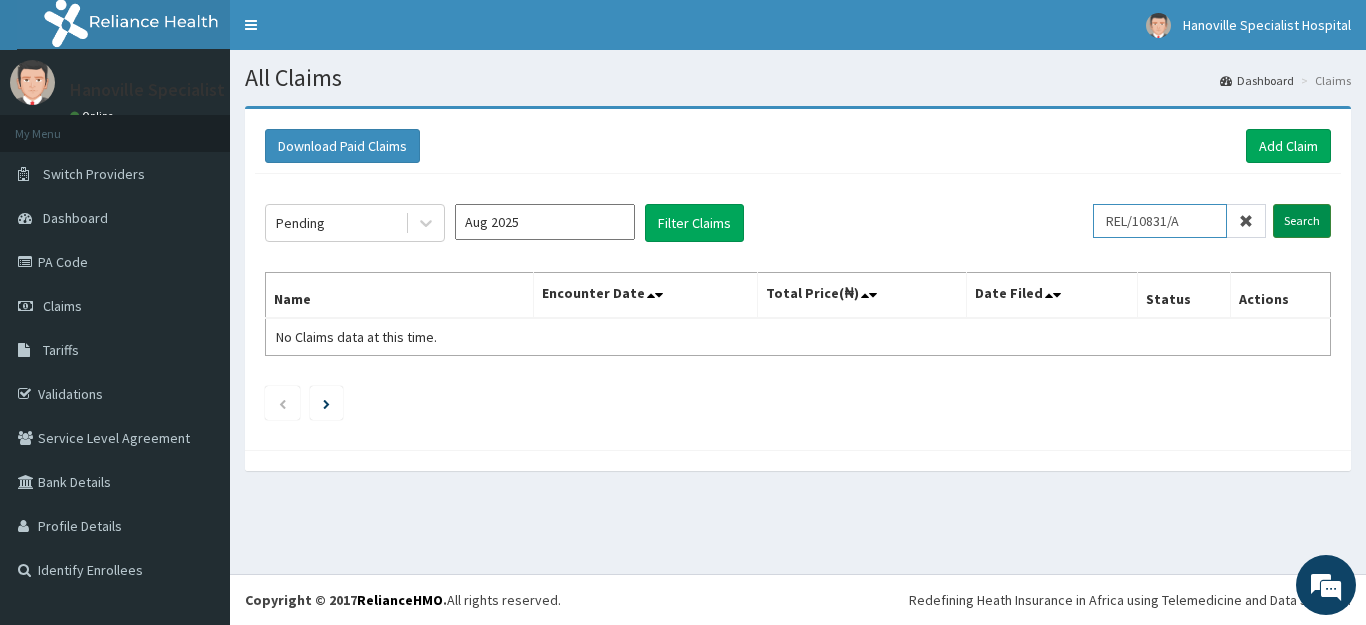 type on "REL/10831/A" 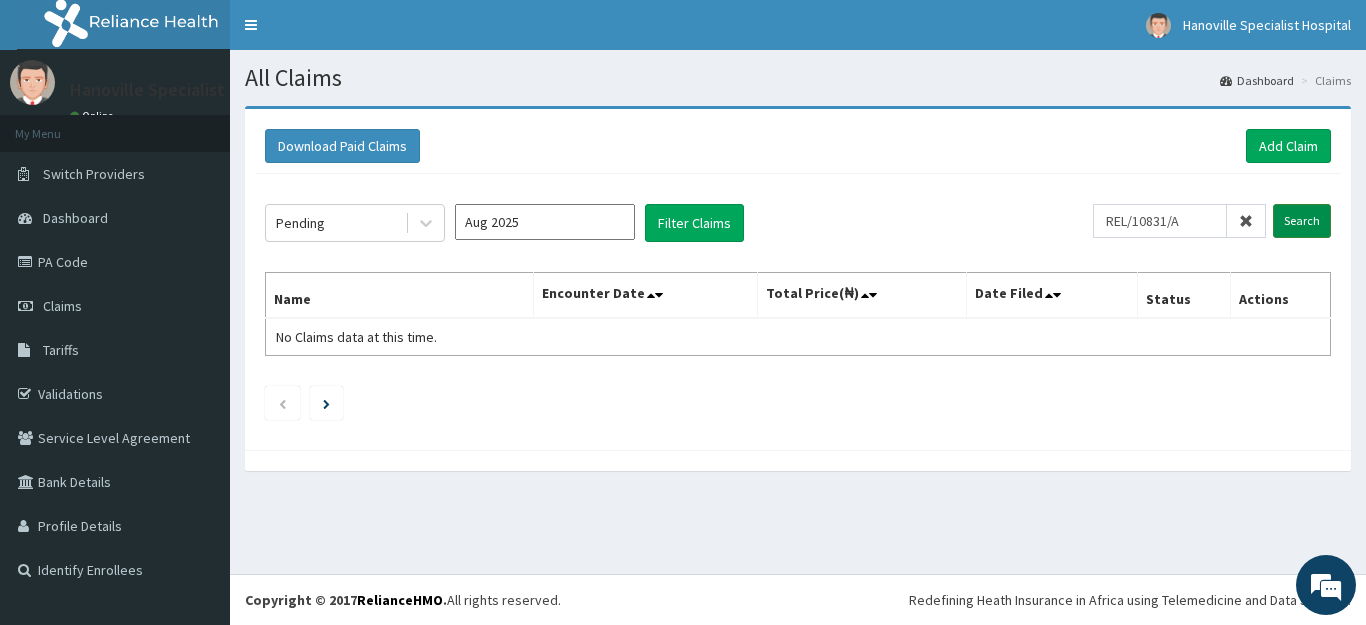 click on "Search" at bounding box center [1302, 221] 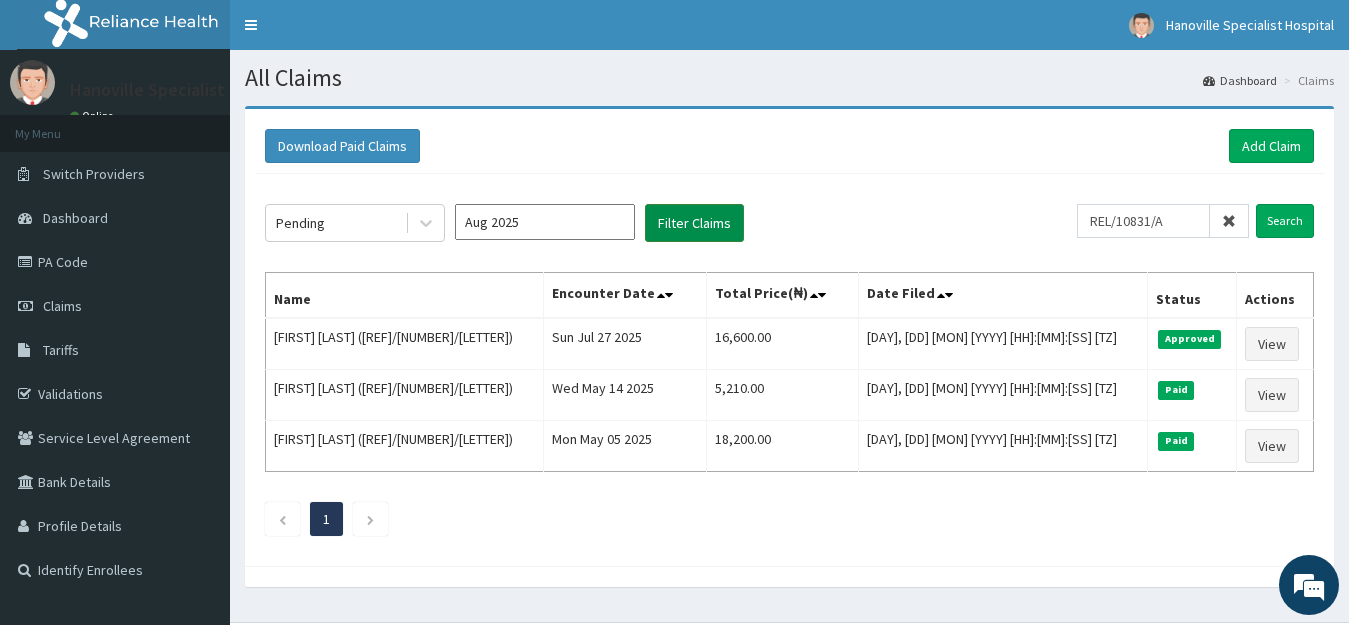 click on "Filter Claims" at bounding box center (694, 223) 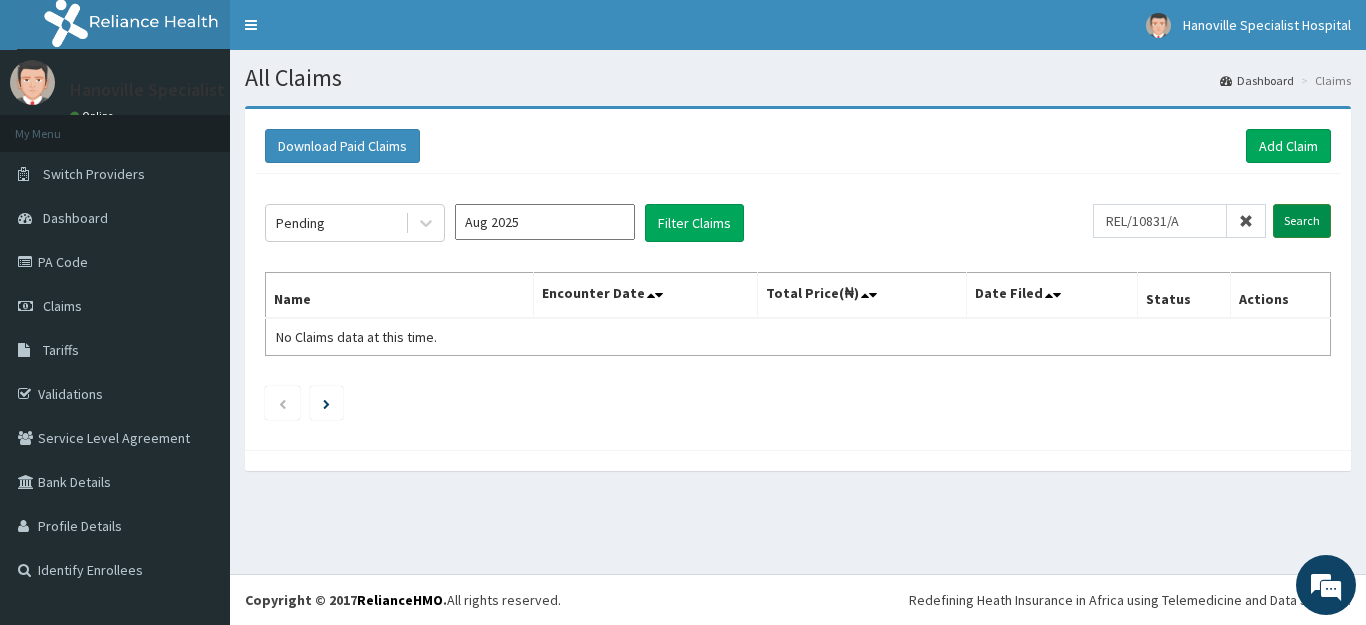 click on "Search" at bounding box center [1302, 221] 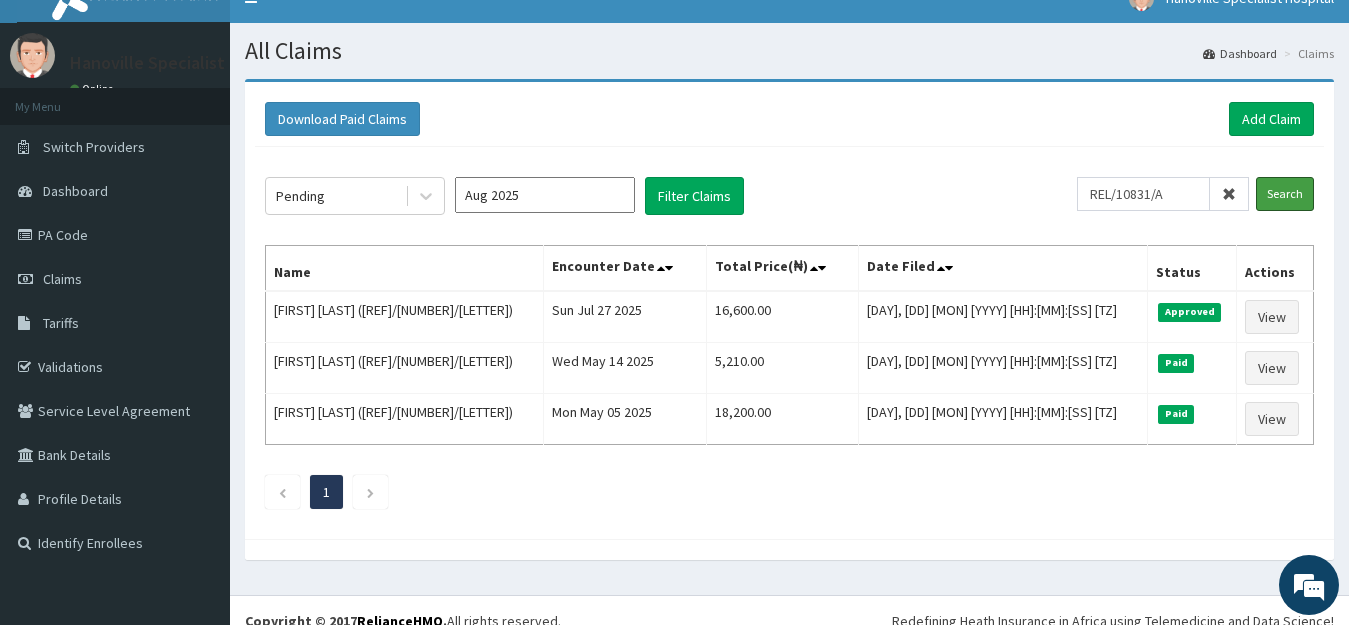 scroll, scrollTop: 48, scrollLeft: 0, axis: vertical 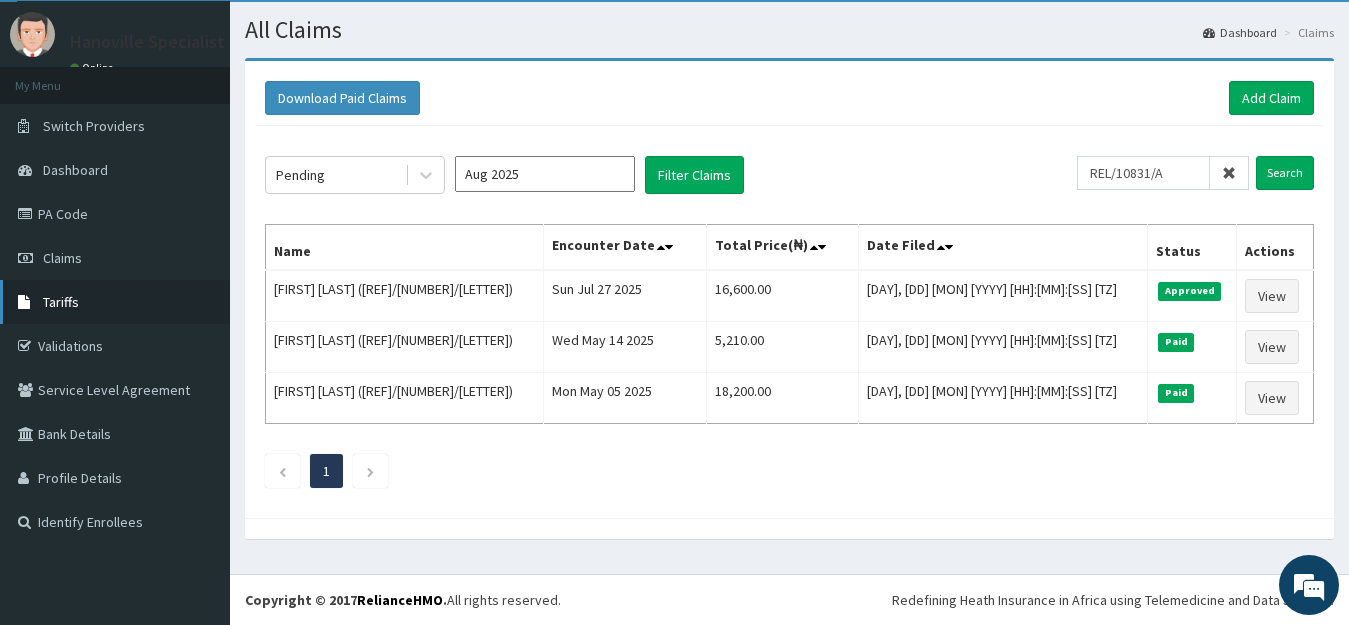 click on "Tariffs" at bounding box center [115, 302] 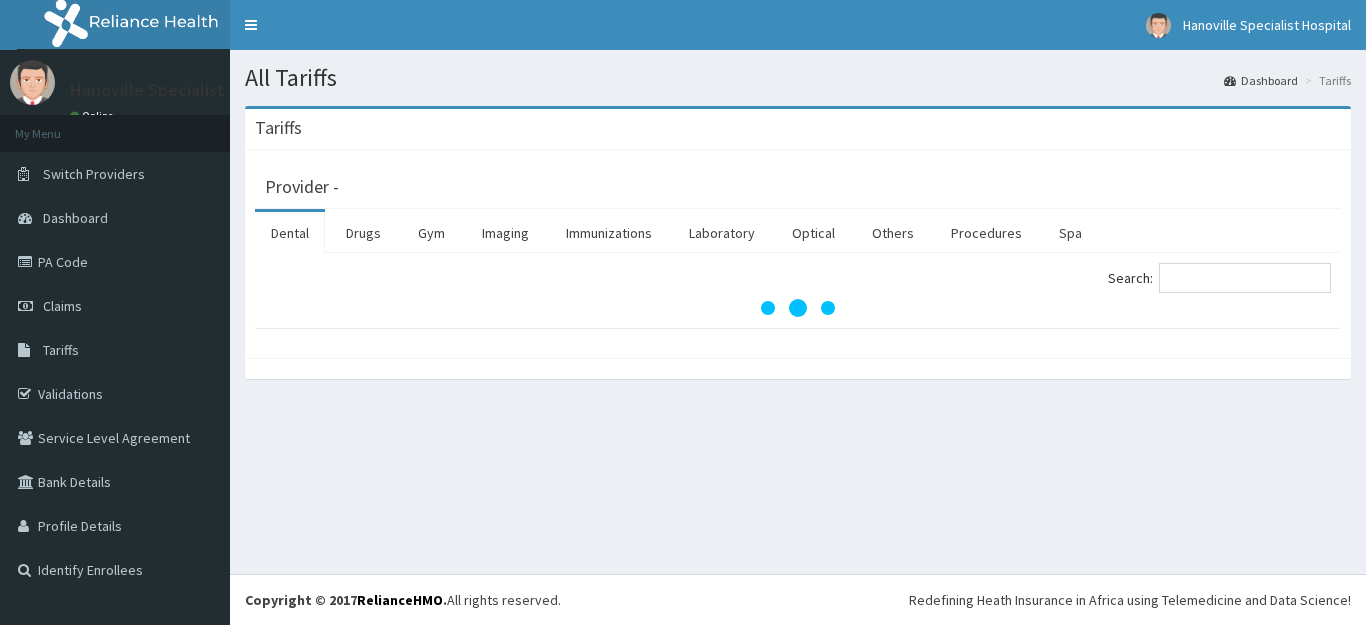 scroll, scrollTop: 0, scrollLeft: 0, axis: both 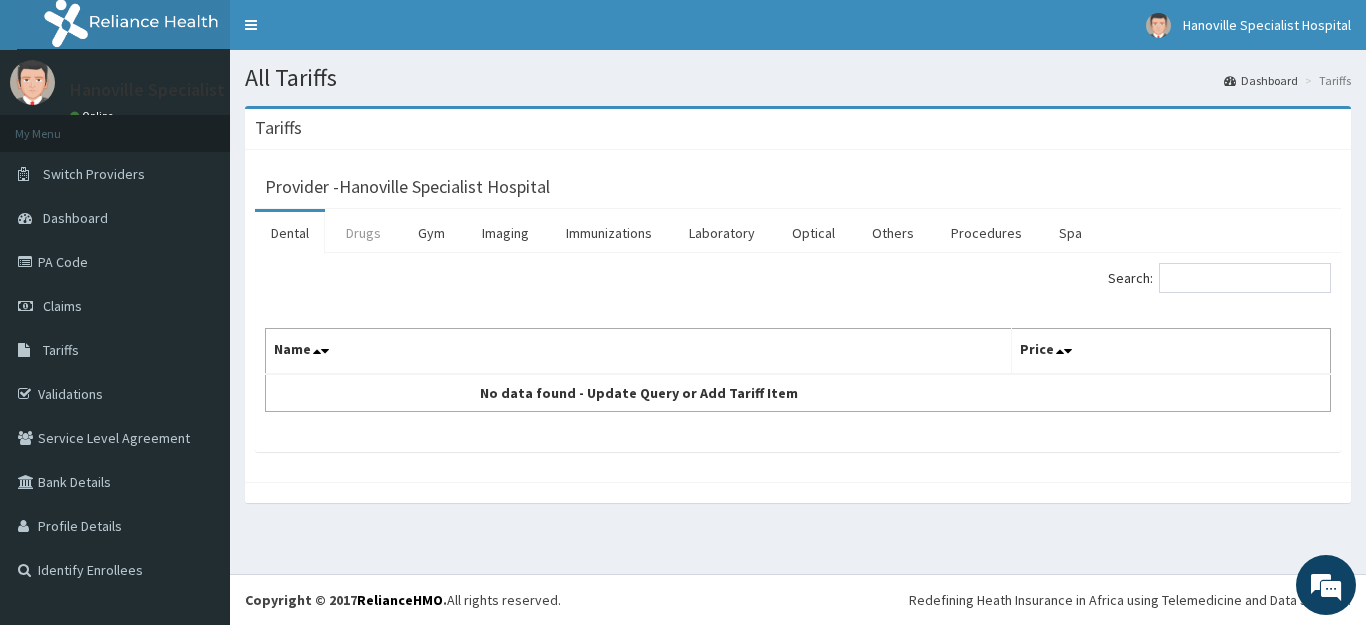 click on "Drugs" at bounding box center [363, 233] 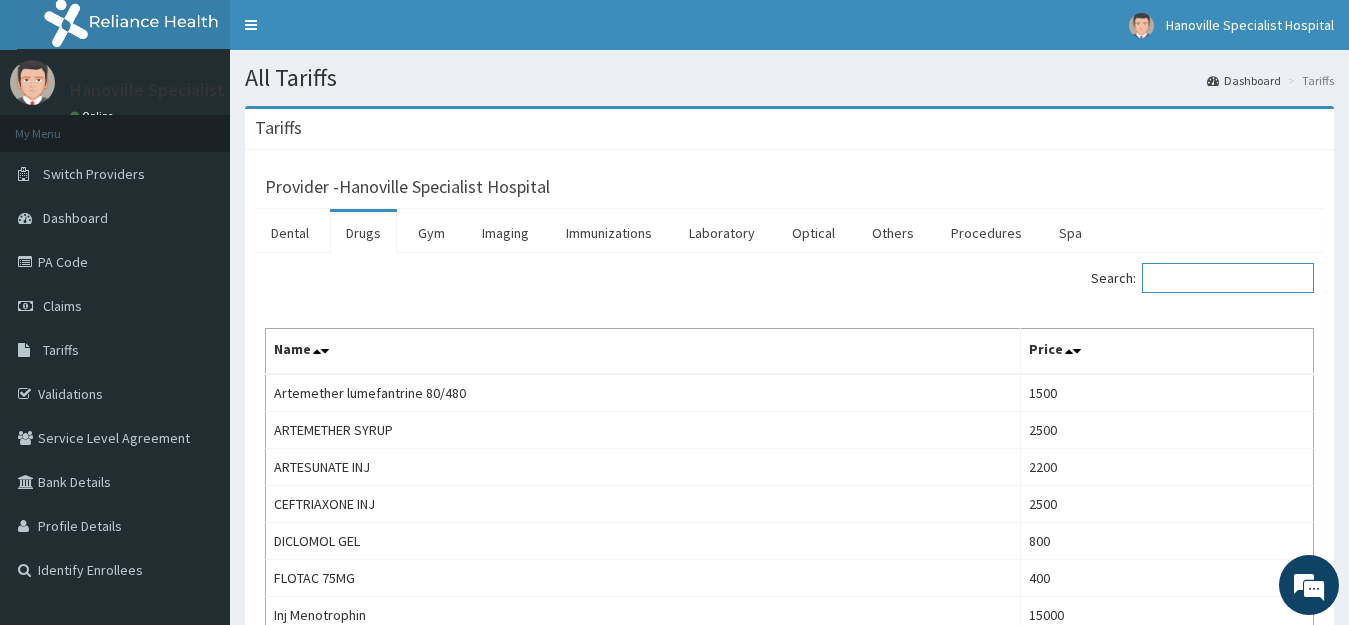 click on "Search:" at bounding box center (1228, 278) 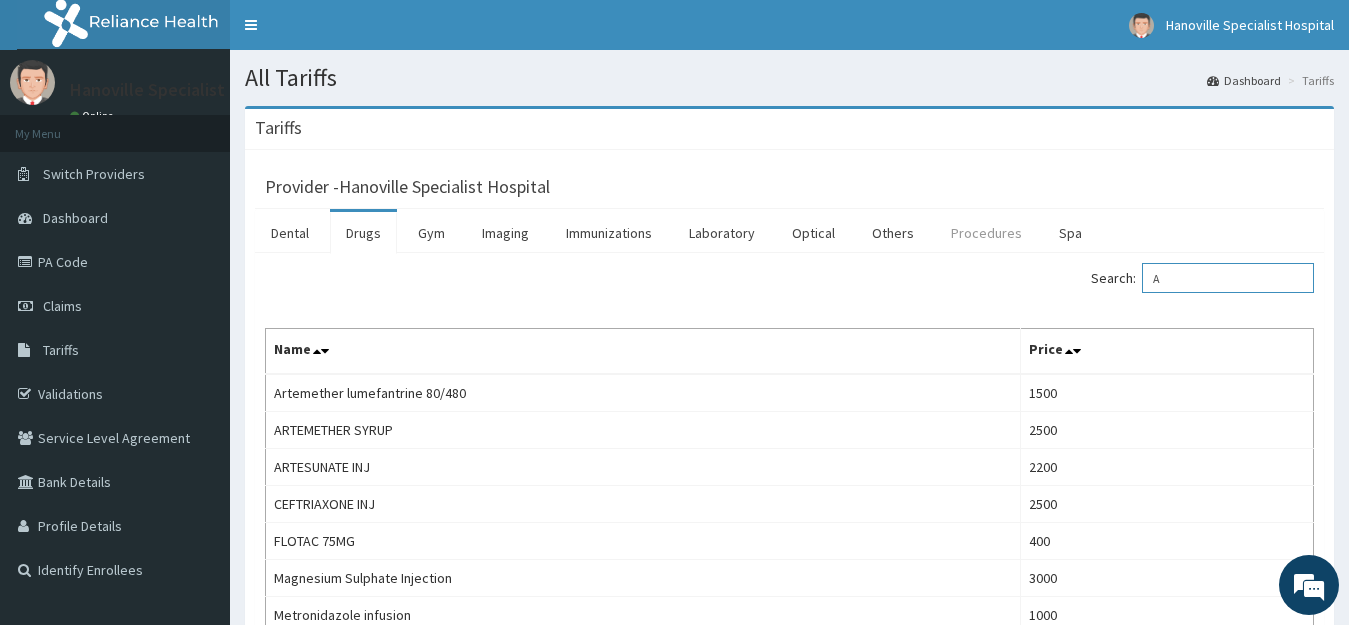 type on "A" 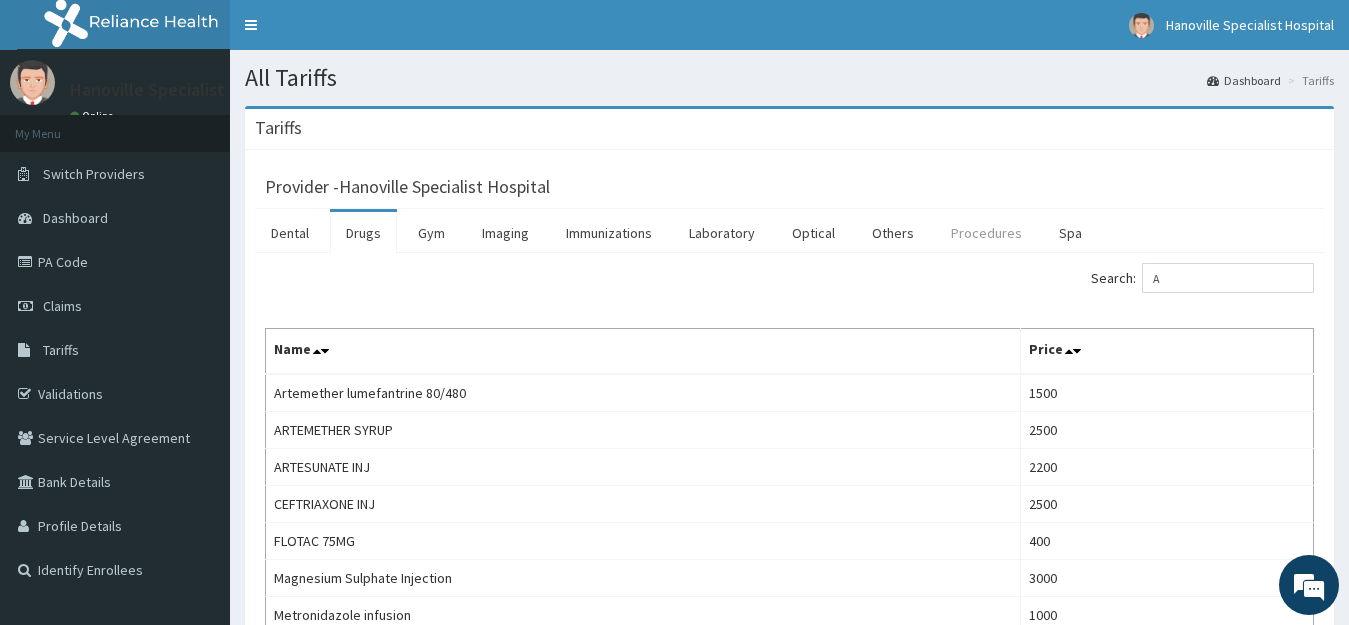 click on "Procedures" at bounding box center [986, 233] 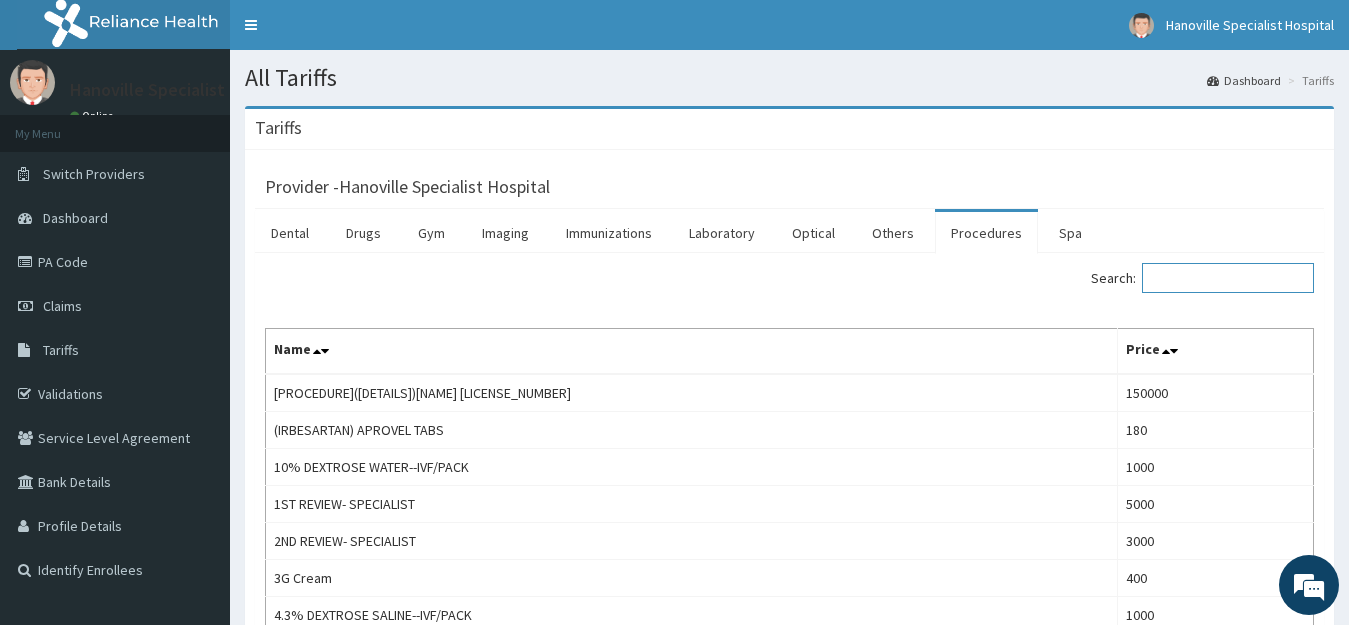 click on "Search:" at bounding box center (1228, 278) 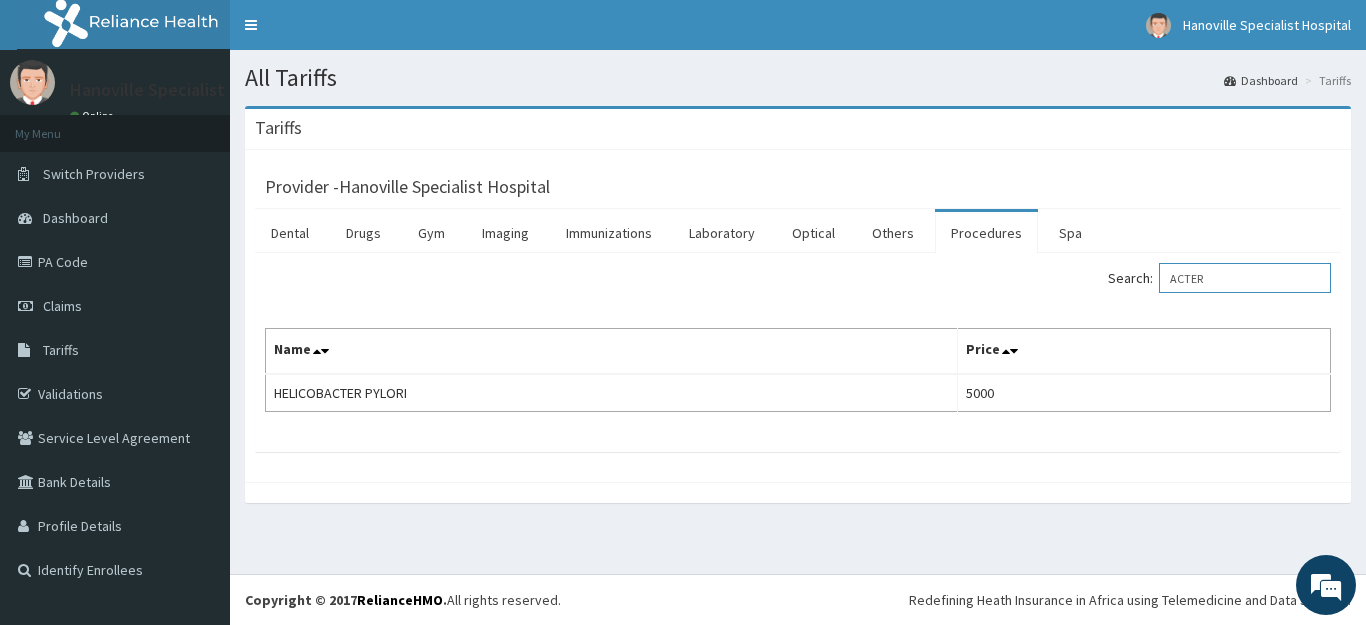 click on "ACTER" at bounding box center (1245, 278) 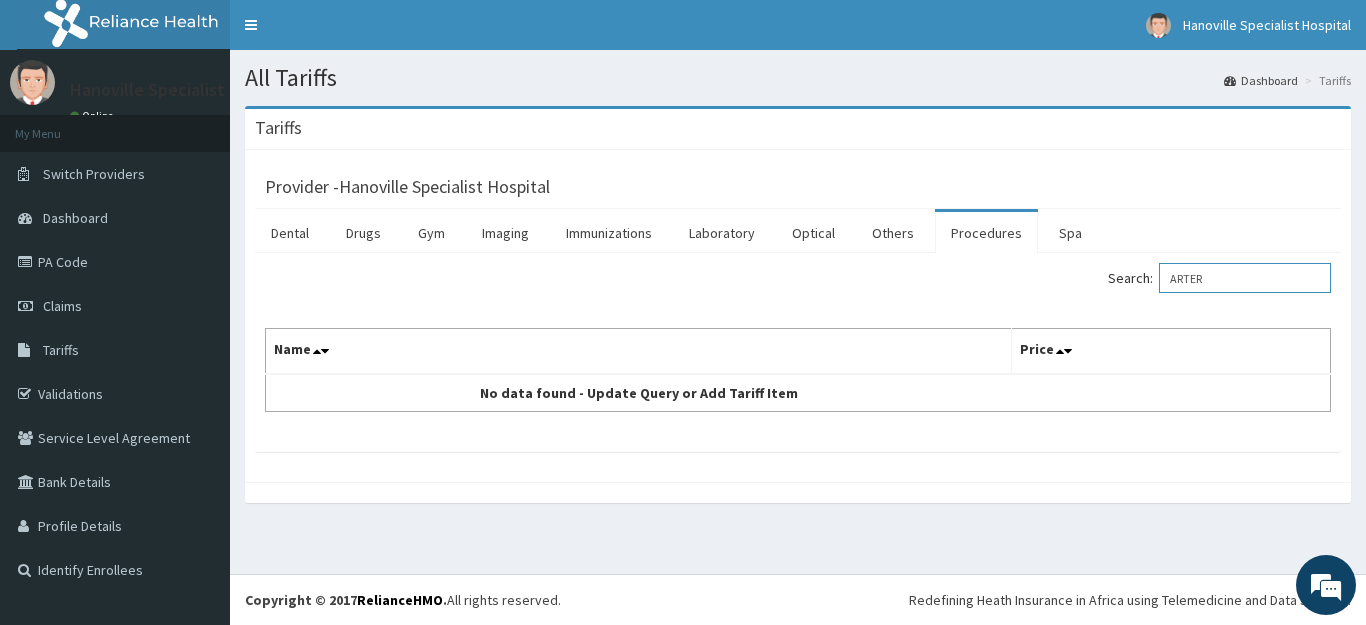 click on "ARTER" at bounding box center (1245, 278) 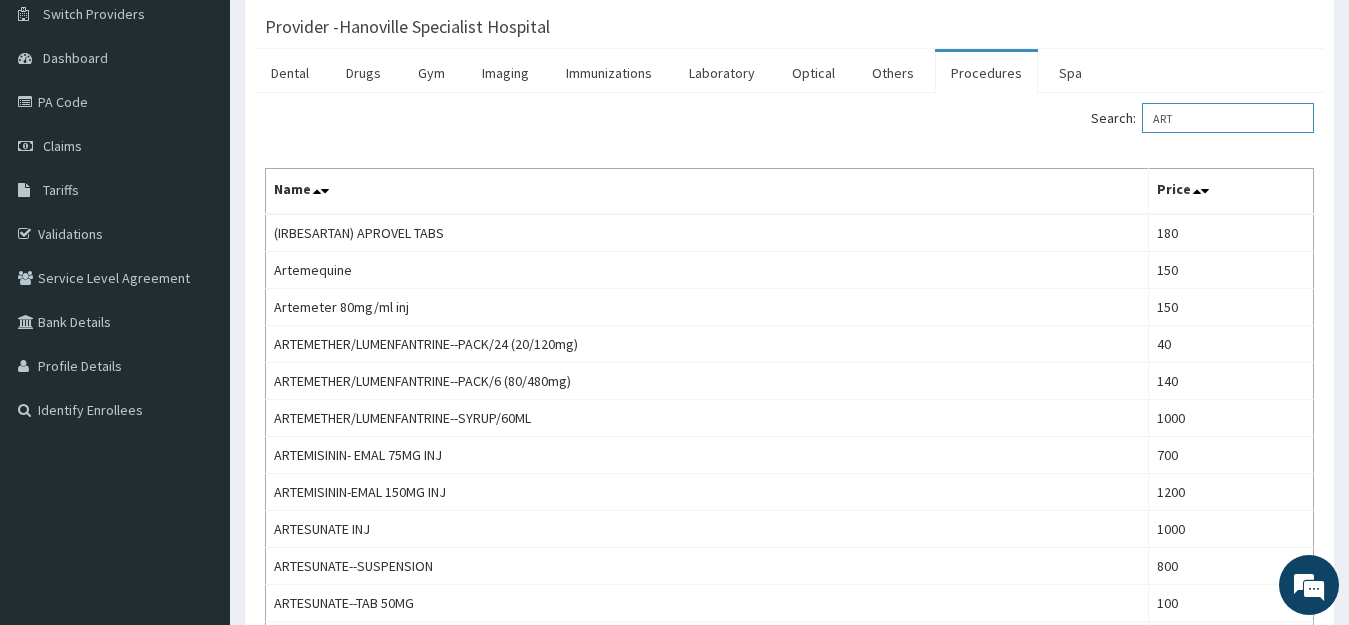 scroll, scrollTop: 200, scrollLeft: 0, axis: vertical 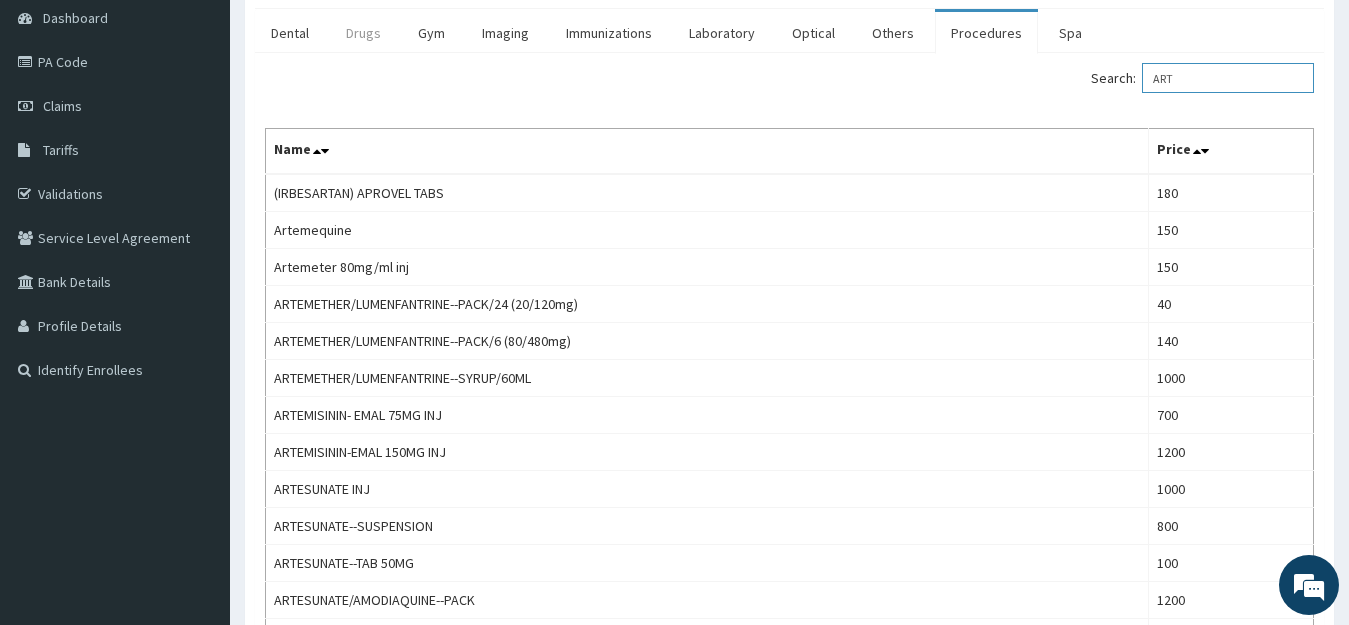 type on "ART" 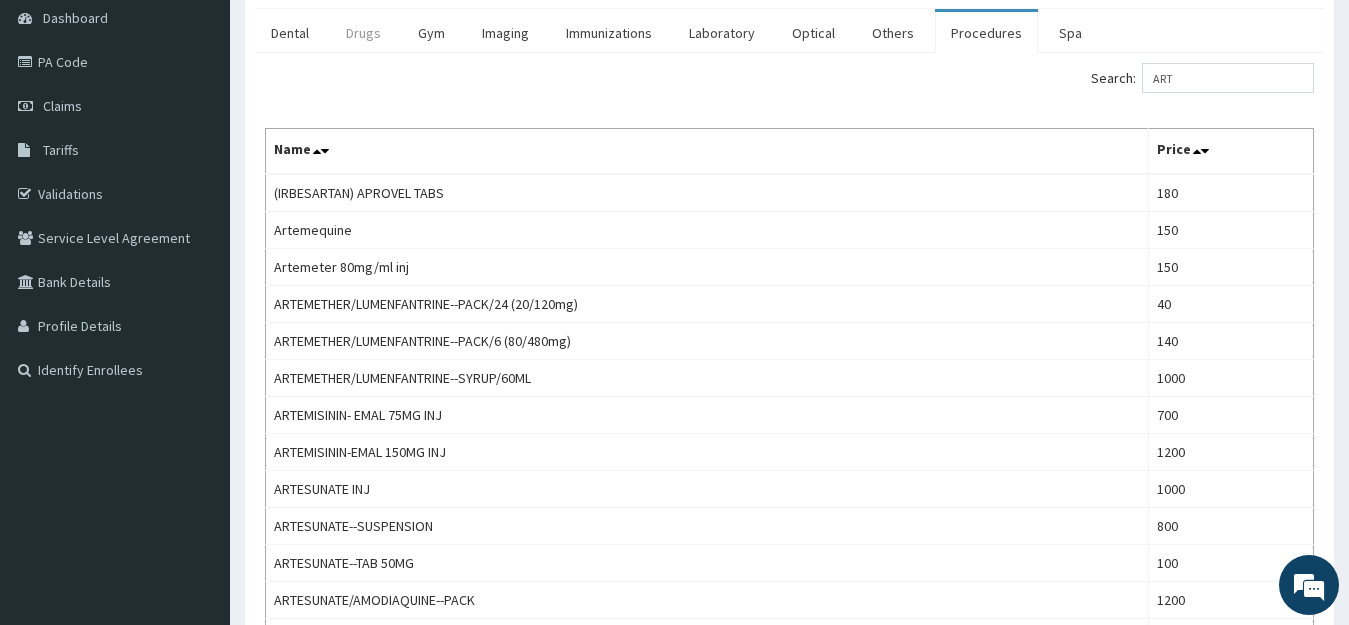 click on "Drugs" at bounding box center [363, 33] 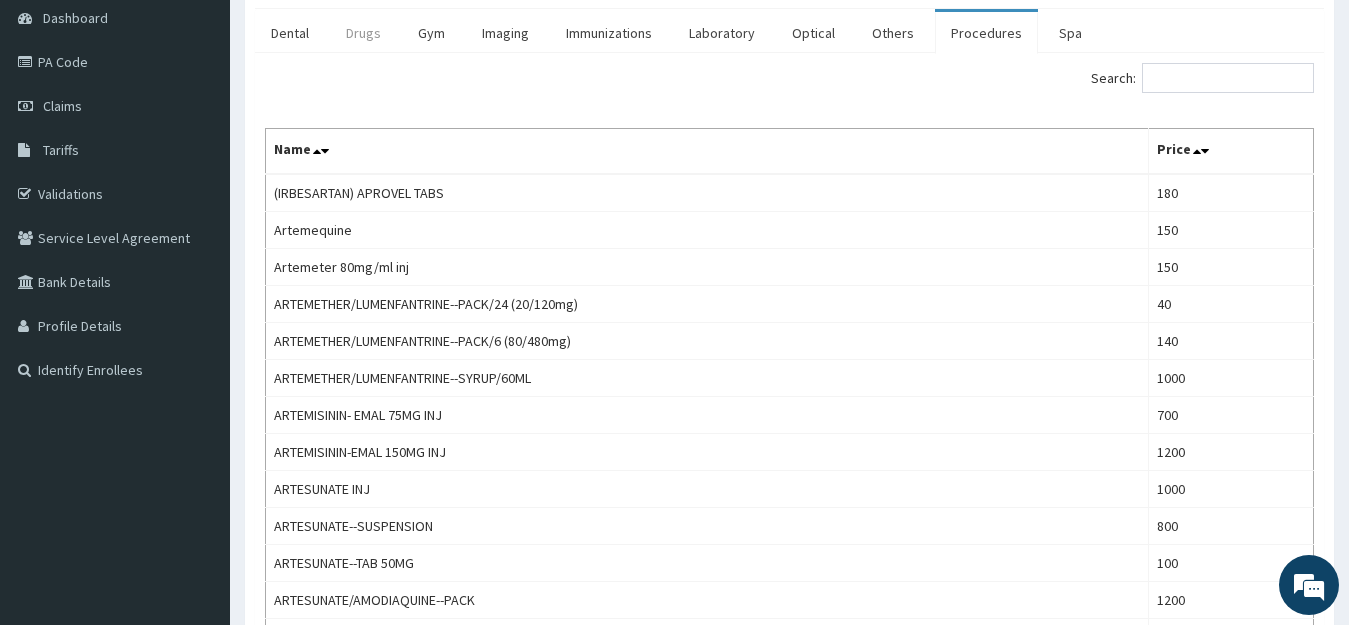 scroll, scrollTop: 0, scrollLeft: 0, axis: both 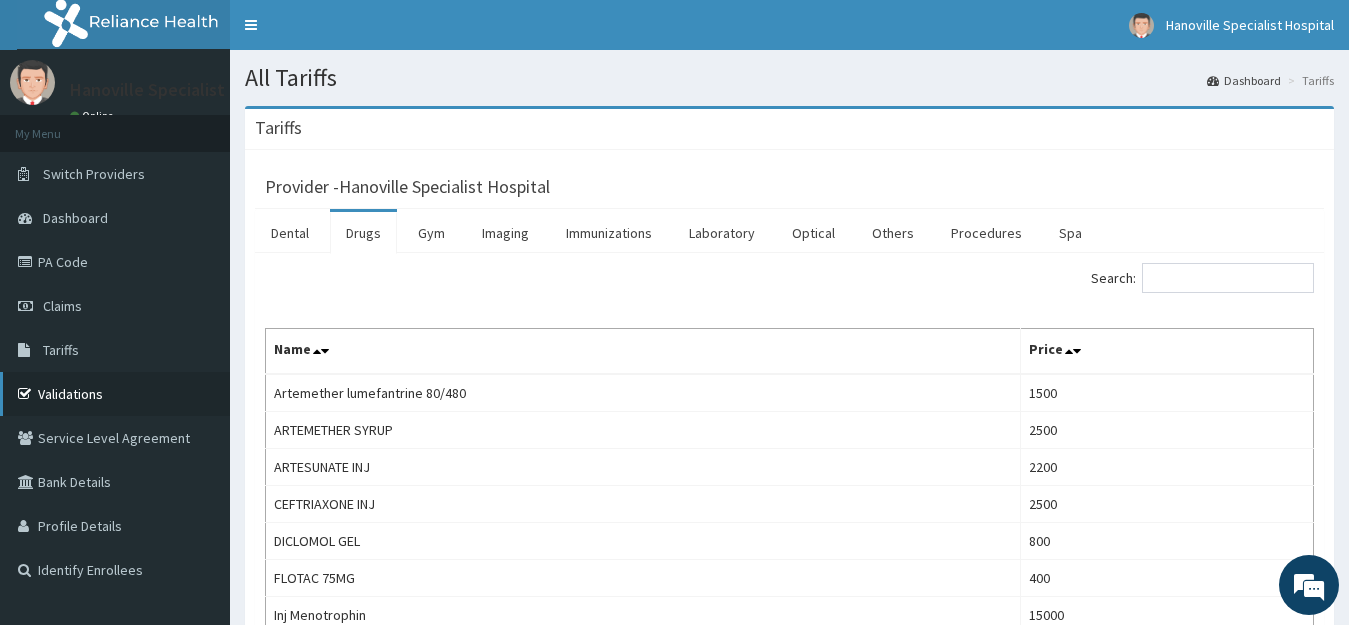 click on "Validations" at bounding box center (115, 394) 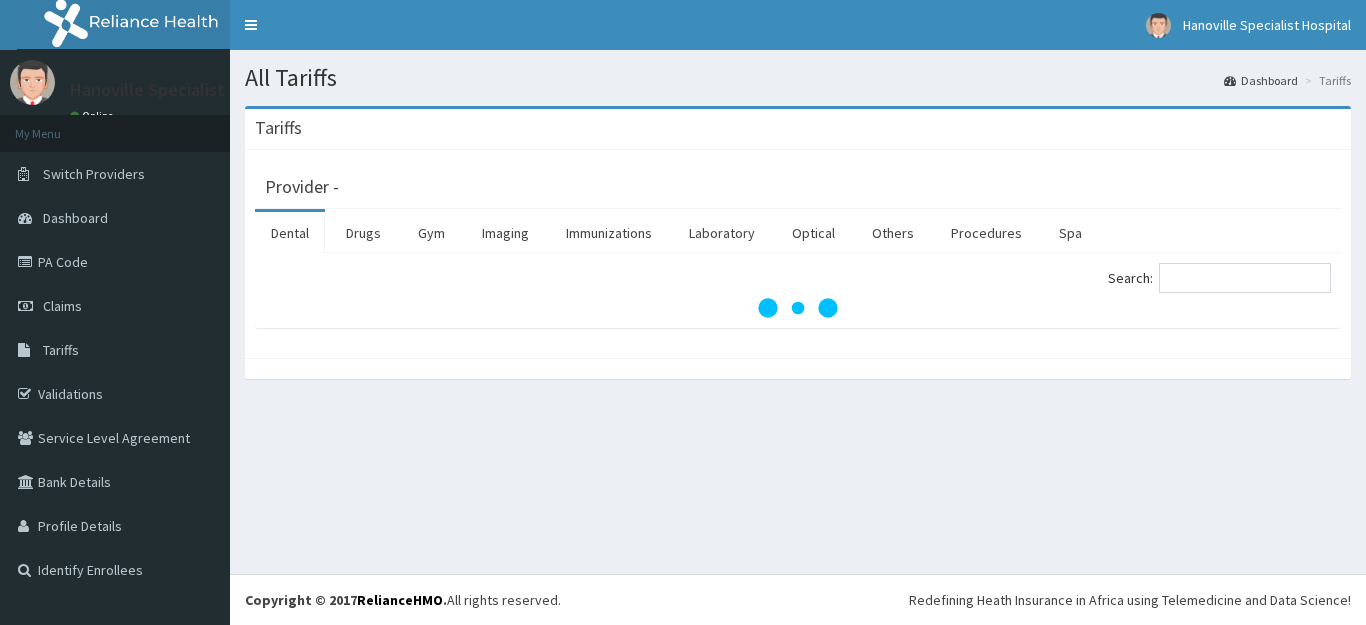 scroll, scrollTop: 0, scrollLeft: 0, axis: both 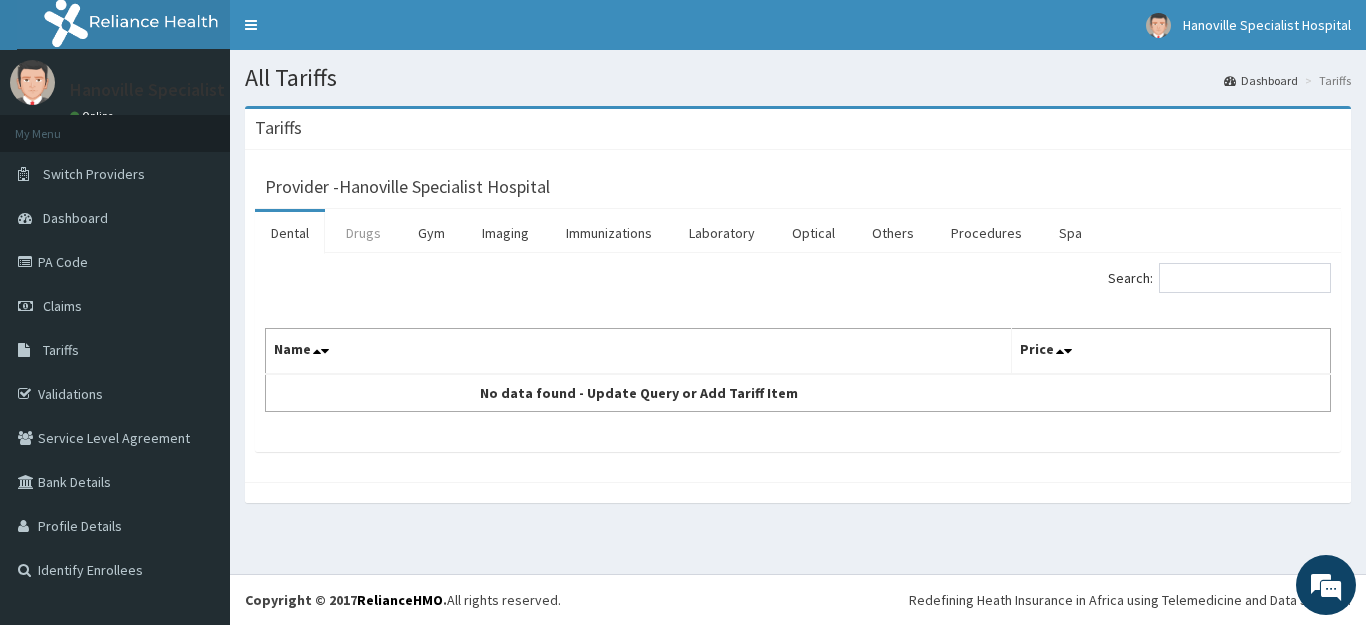 drag, startPoint x: 57, startPoint y: 346, endPoint x: 355, endPoint y: 219, distance: 323.93362 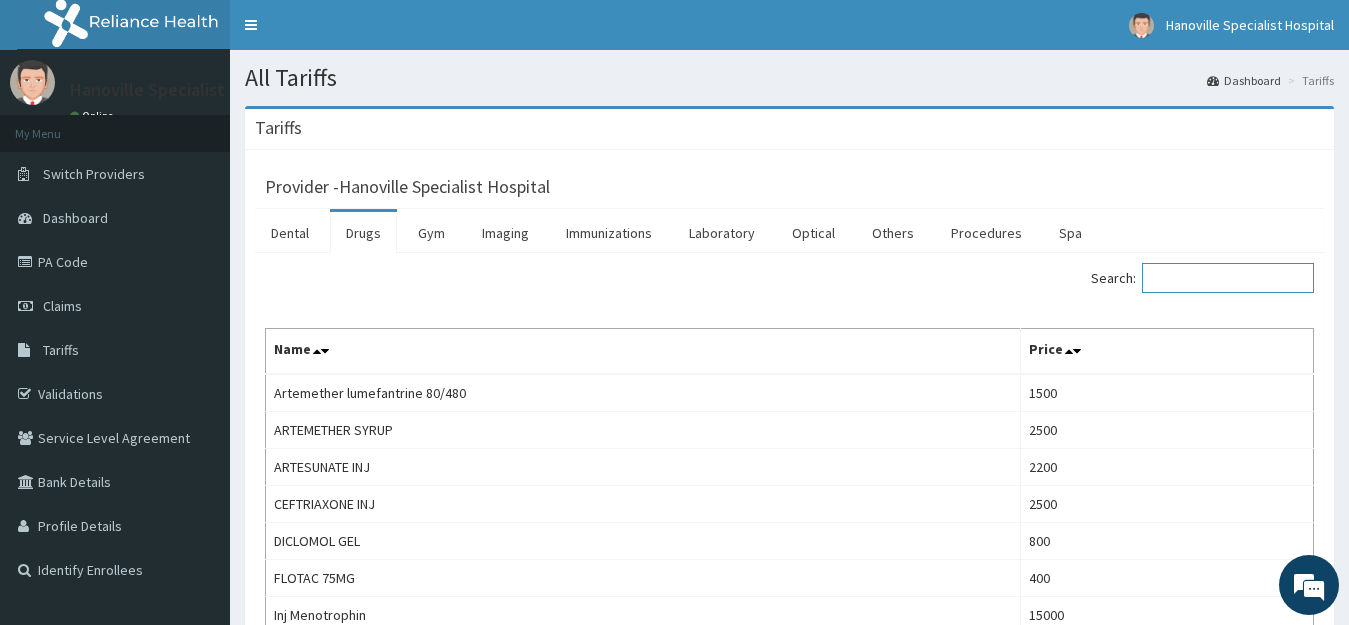 click on "Search:" at bounding box center [1228, 278] 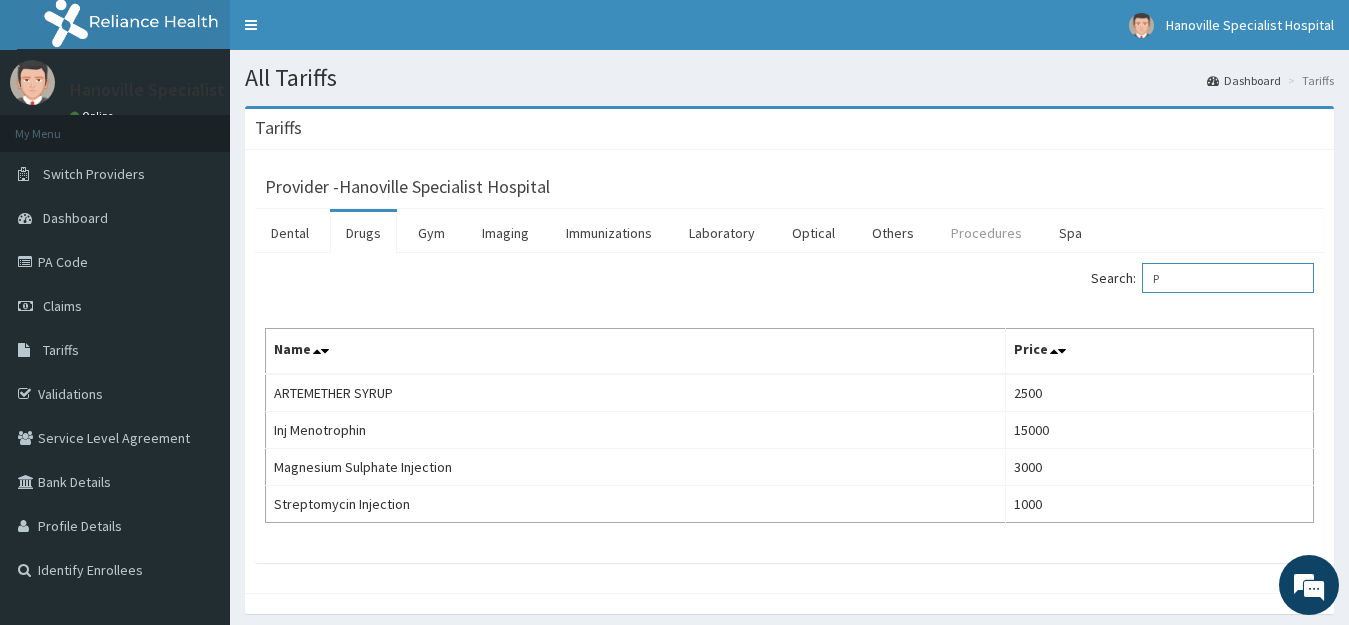 type on "P" 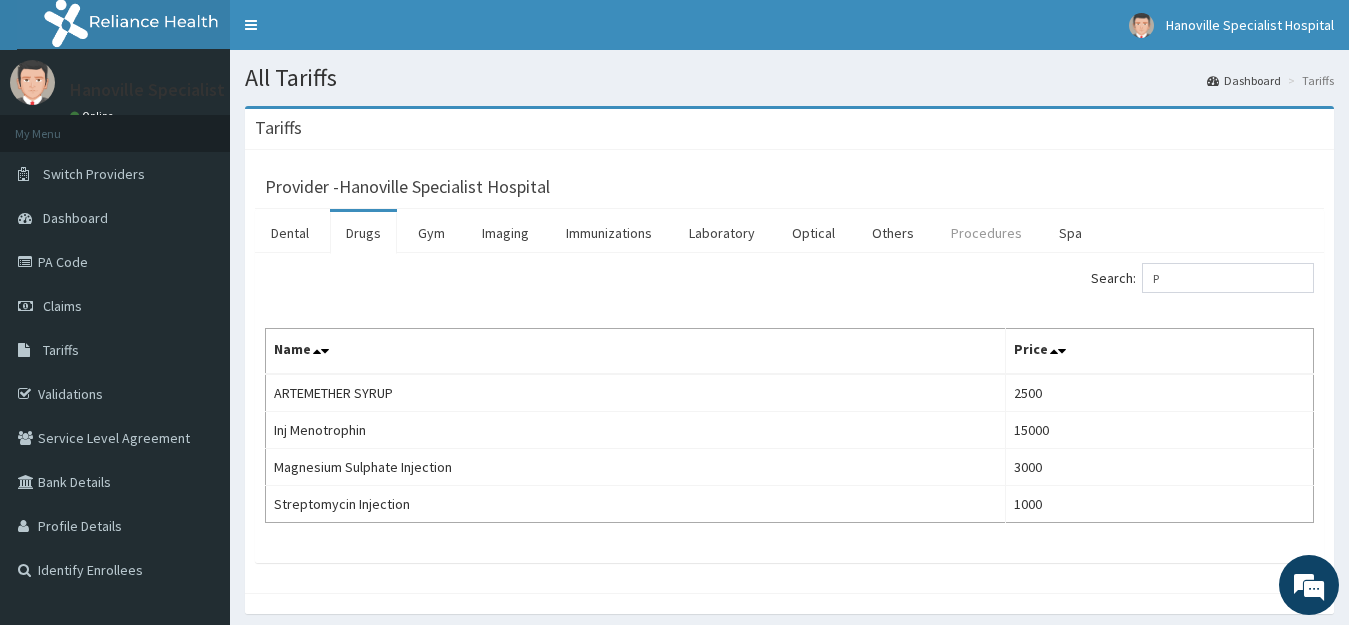 click on "Procedures" at bounding box center [986, 233] 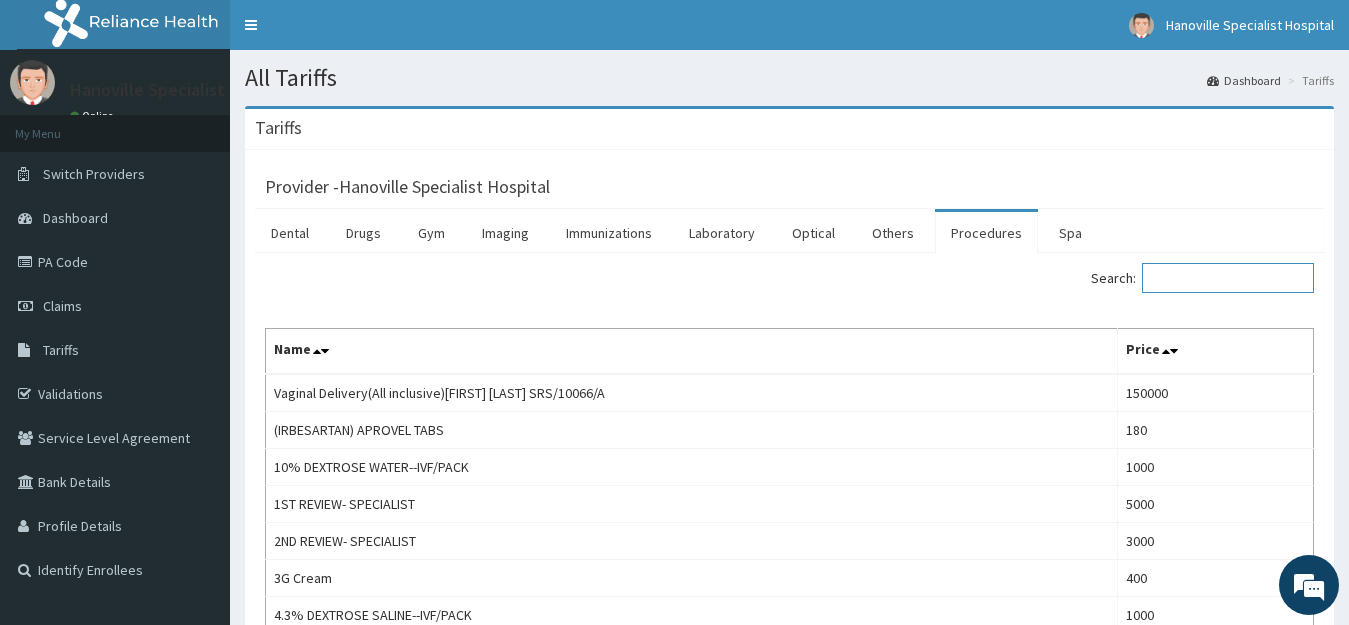 click on "Search:" at bounding box center (1228, 278) 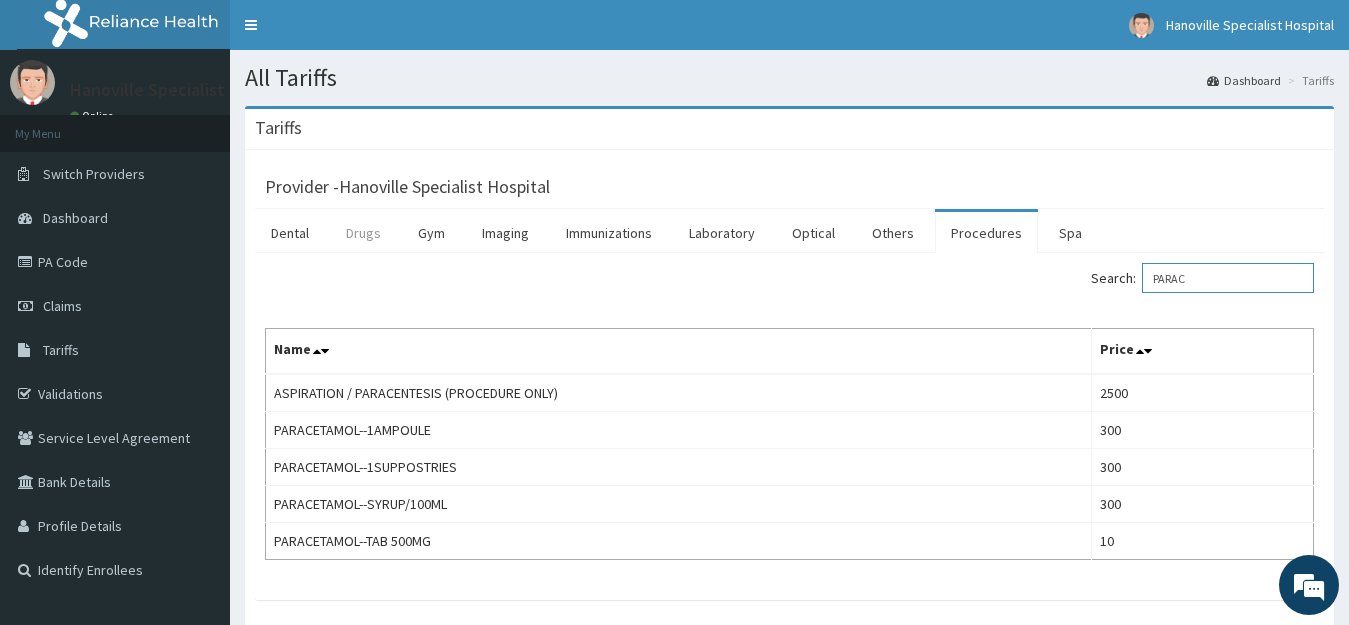 type on "PARAC" 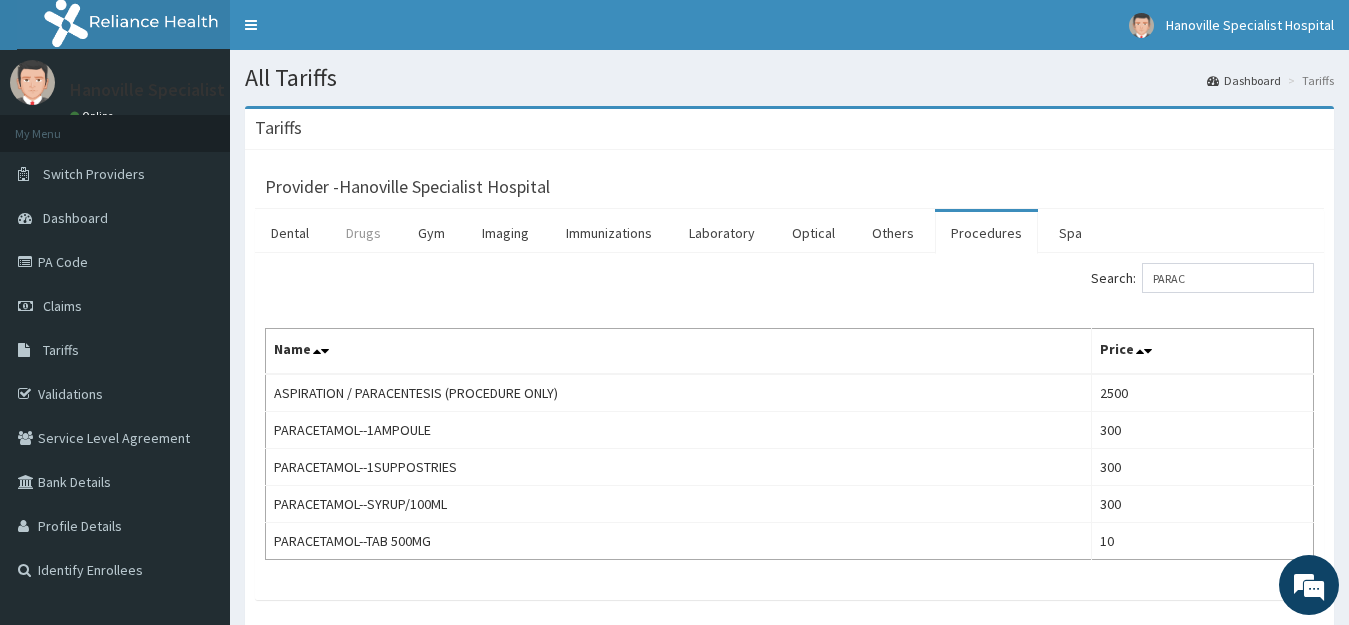 click on "Drugs" at bounding box center (363, 233) 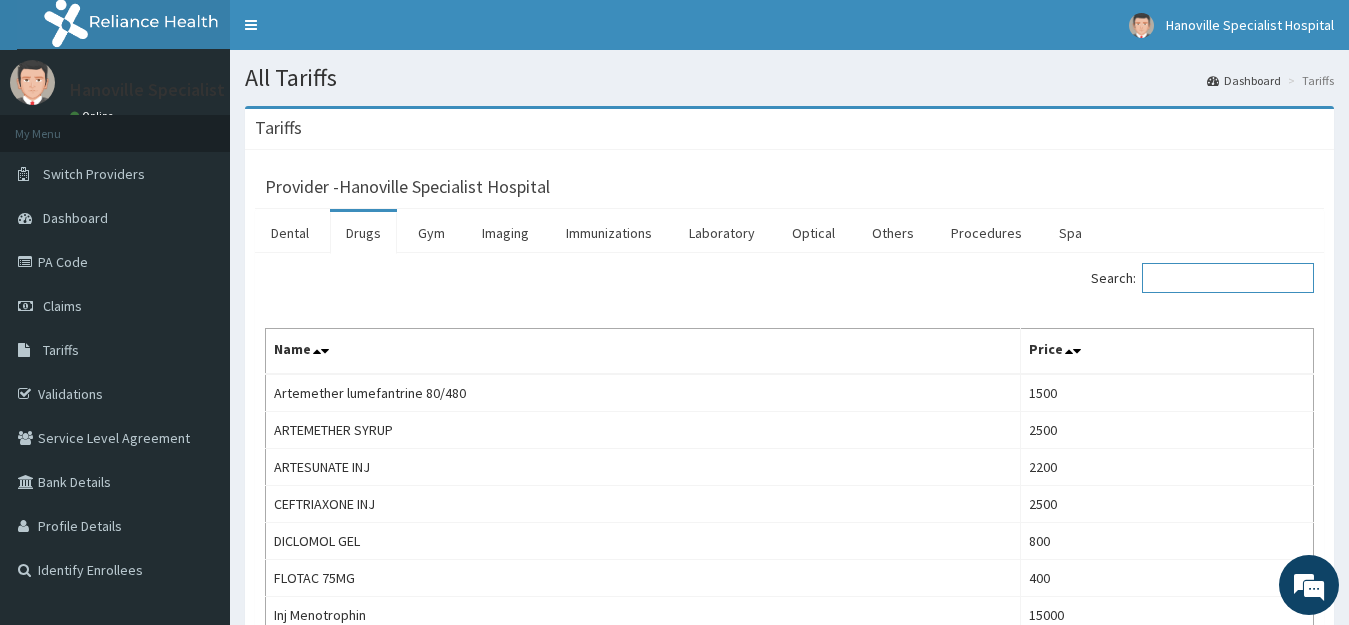 click on "Search:" at bounding box center (1228, 278) 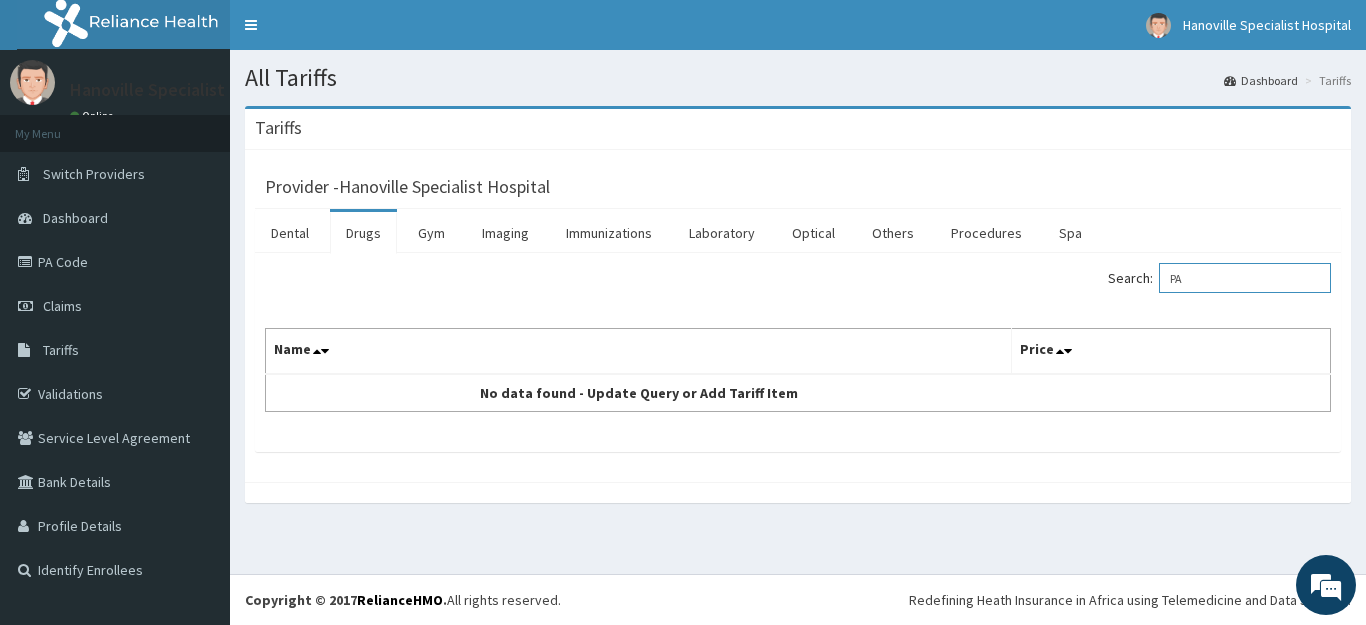 type on "P" 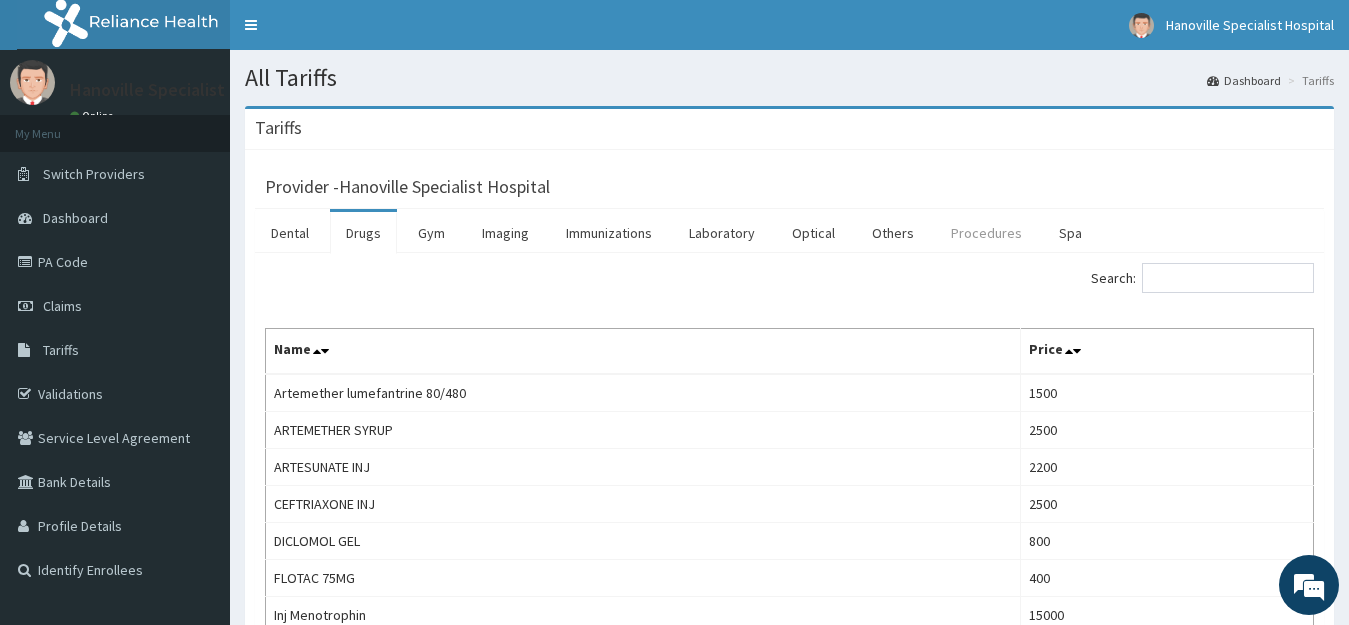 click on "Procedures" at bounding box center [986, 233] 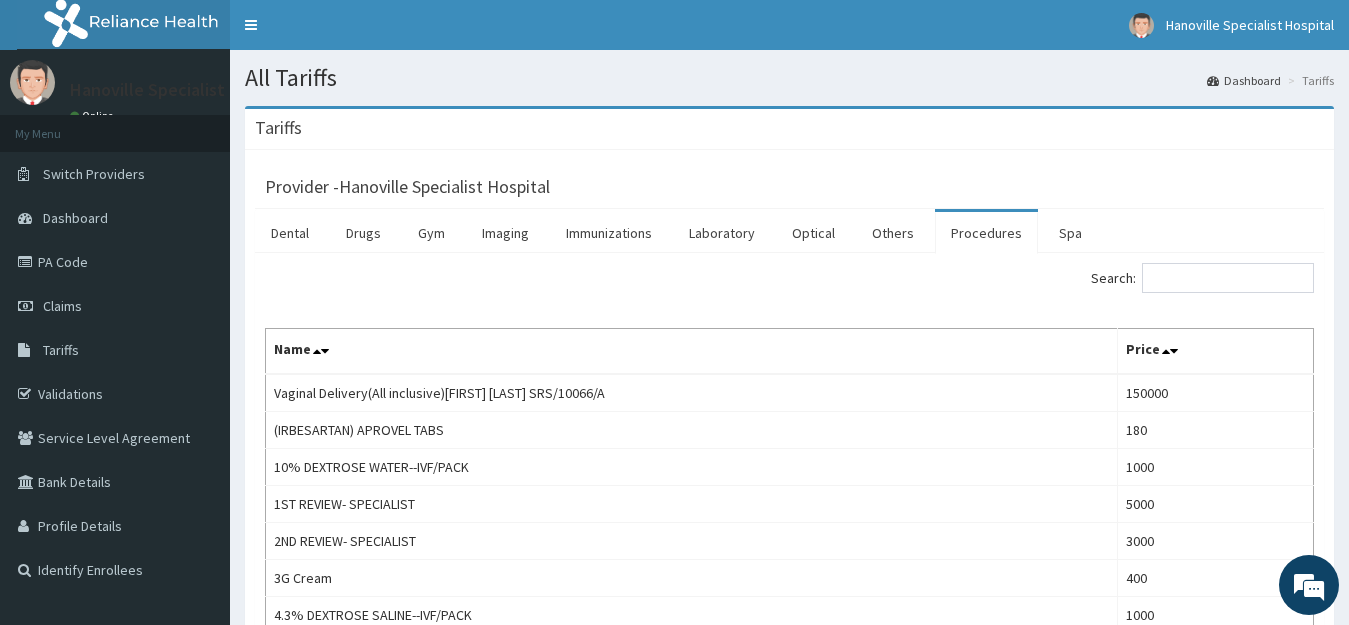 click on "Search: Name Price Vaginal Delivery(All inclusive)[FIRST] [LAST] SRS/10066/A 150000 (IRBESARTAN) APROVEL TABS 180 10% DEXTROSE WATER--IVF/PACK 1000 1ST REVIEW- SPECIALIST 5000 2ND REVIEW- SPECIALIST 3000 3G Cream 400 4.3% DEXTROSE SALINE--IVF/PACK 1000 5% DEXTROSE SALINE--IVF/PACK 1000 5% DEXTROSE WATER--IVF/PACK 1000 50% DEXTROSE WATER--IVF/PACK 1000 ABDOMEN FOR PREGNANCY 2500 ABDOMINOPELVIC SCAN 5000 ABIDEC MULTIVITAMIN--ORAL DROP 2000 ABO/RH GROUPING 600 ACCOMMODATION 2000 ADENOIDECTOMY (SURGERY, ANAESTHESIA AND THEATRE) 200000 ADRENALINE INJ--0.5MG/2MLS VIAL 600 ADVANTAN CREAM-- 1950 ALBENDAZOLE - ZEBEN 200MG TABS 20 ALBENDAZOLE - Zentel syrup 300 ALBENDAZOLE - ZENTEL TABS 200 ALBENDAZOLE--PACK 200 ALBENDAZOLE--SYRUP/15ML 700 AMINOPHYLLINE--1 AMPOULE 200 AMINOPHYLLINE--TAB 100MG 15 AMLODIPINE 10MG TABS 30 AMLODIPINE 5MG TABS 20 AMODIAQUINE-- SYRUP/60ML 350 AMODIAQUINE--TAB 200MG 100 Amoxicillin (Amoxyl syrup 250mg) unbranded 500 Amoxicillin (Amoxyl syrup 125mg/5ml) branded 700 650 350 40 350" at bounding box center [789, 1282] 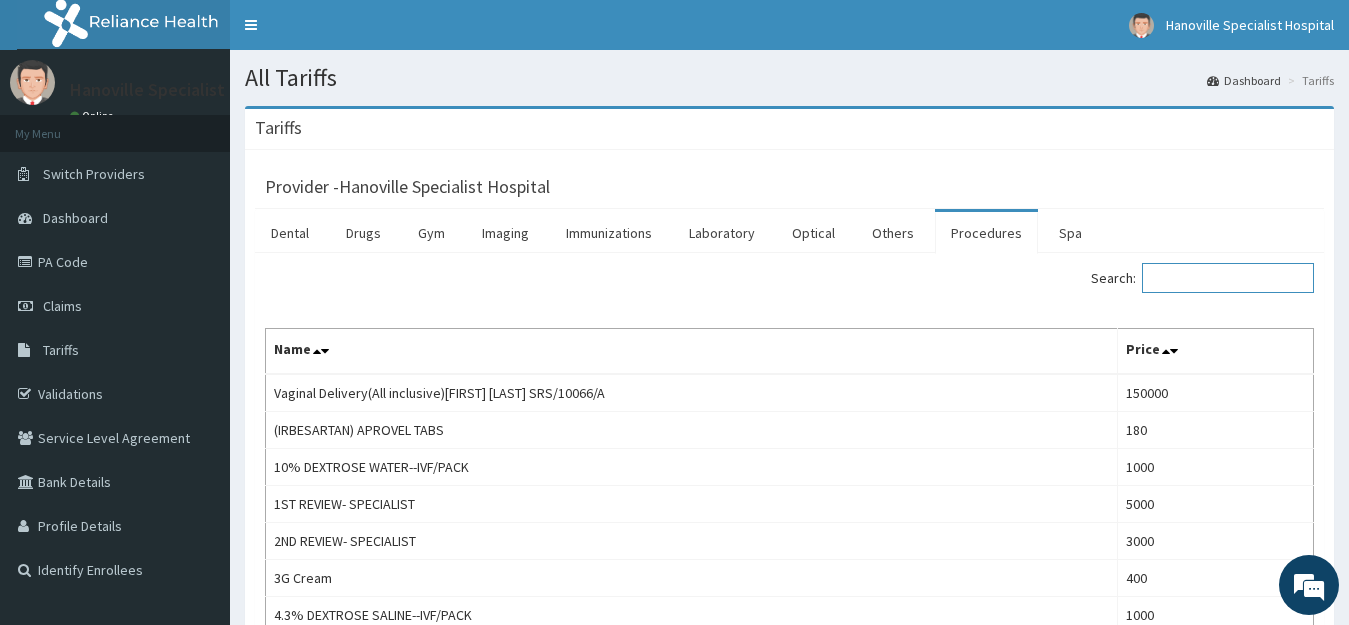 click on "Search:" at bounding box center (1228, 278) 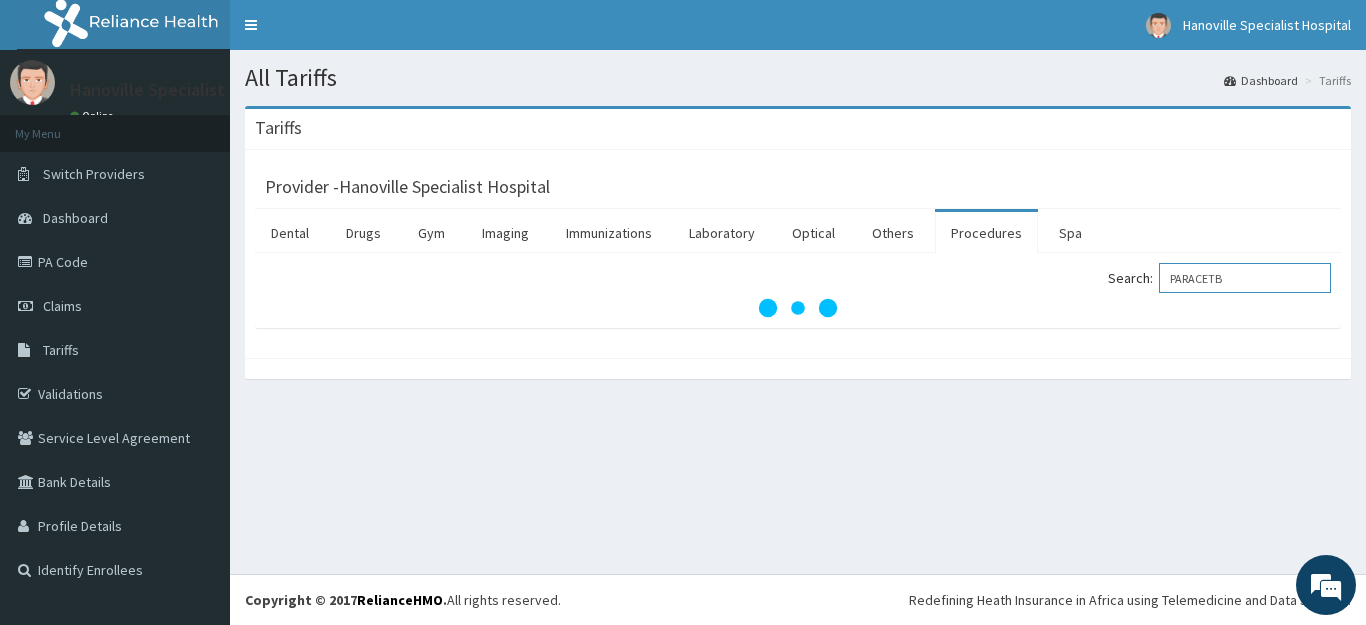 type on "PARACET" 